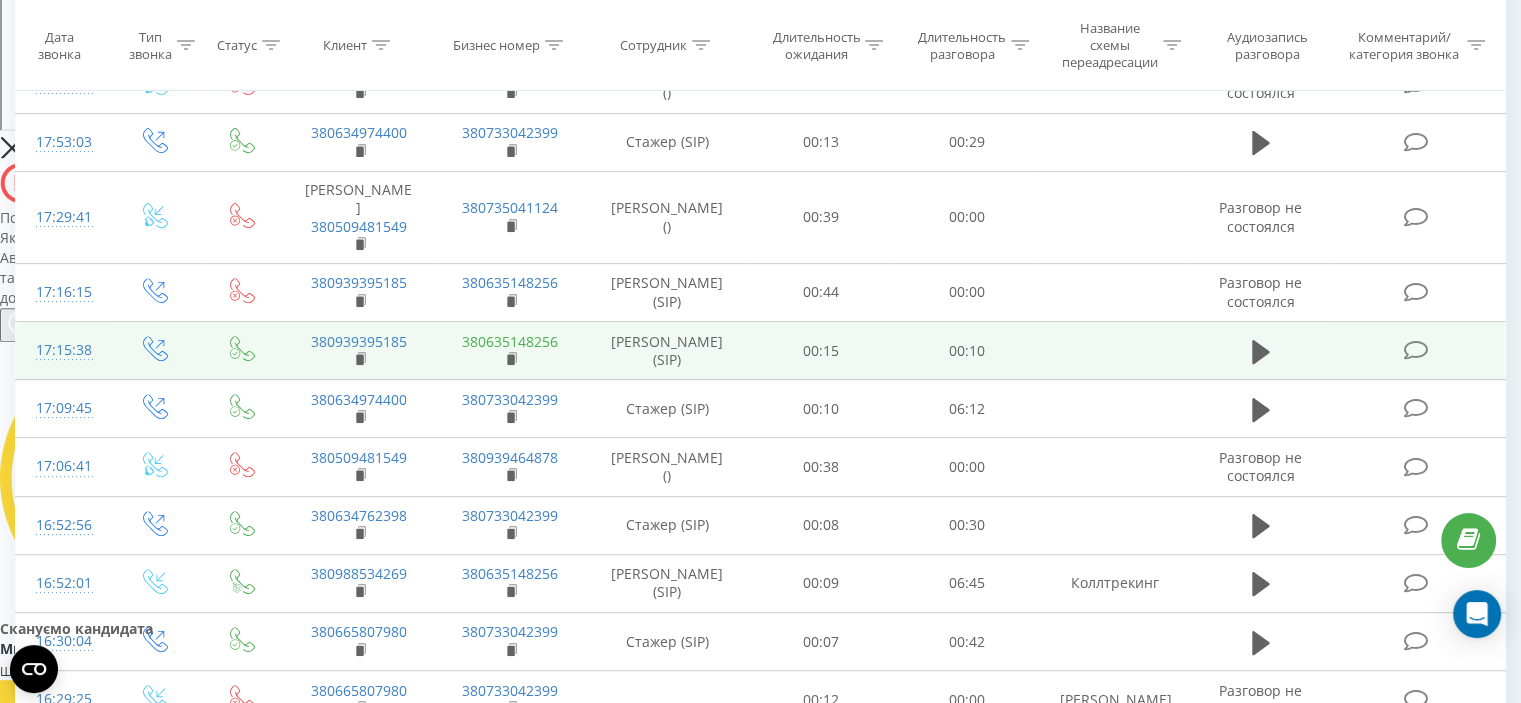 scroll, scrollTop: 0, scrollLeft: 0, axis: both 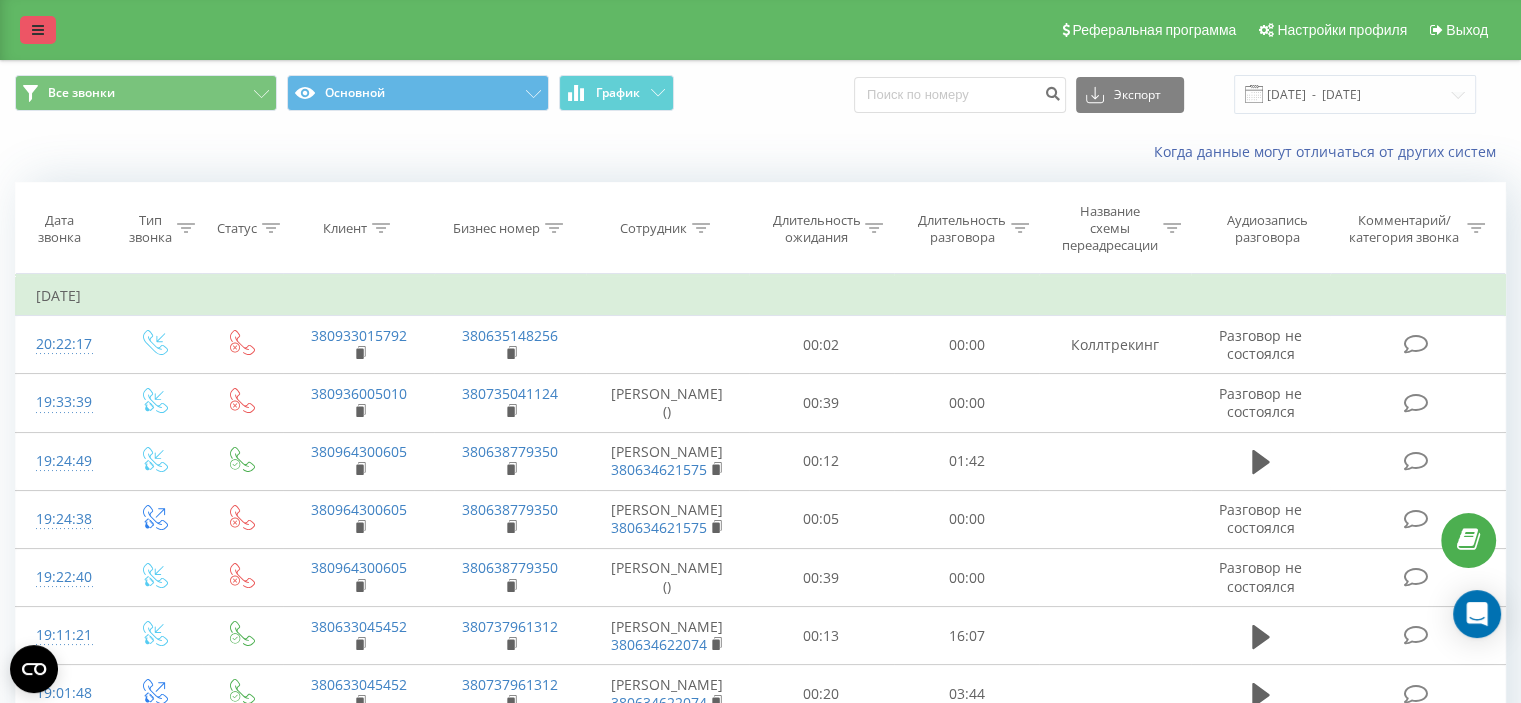 click at bounding box center (38, 30) 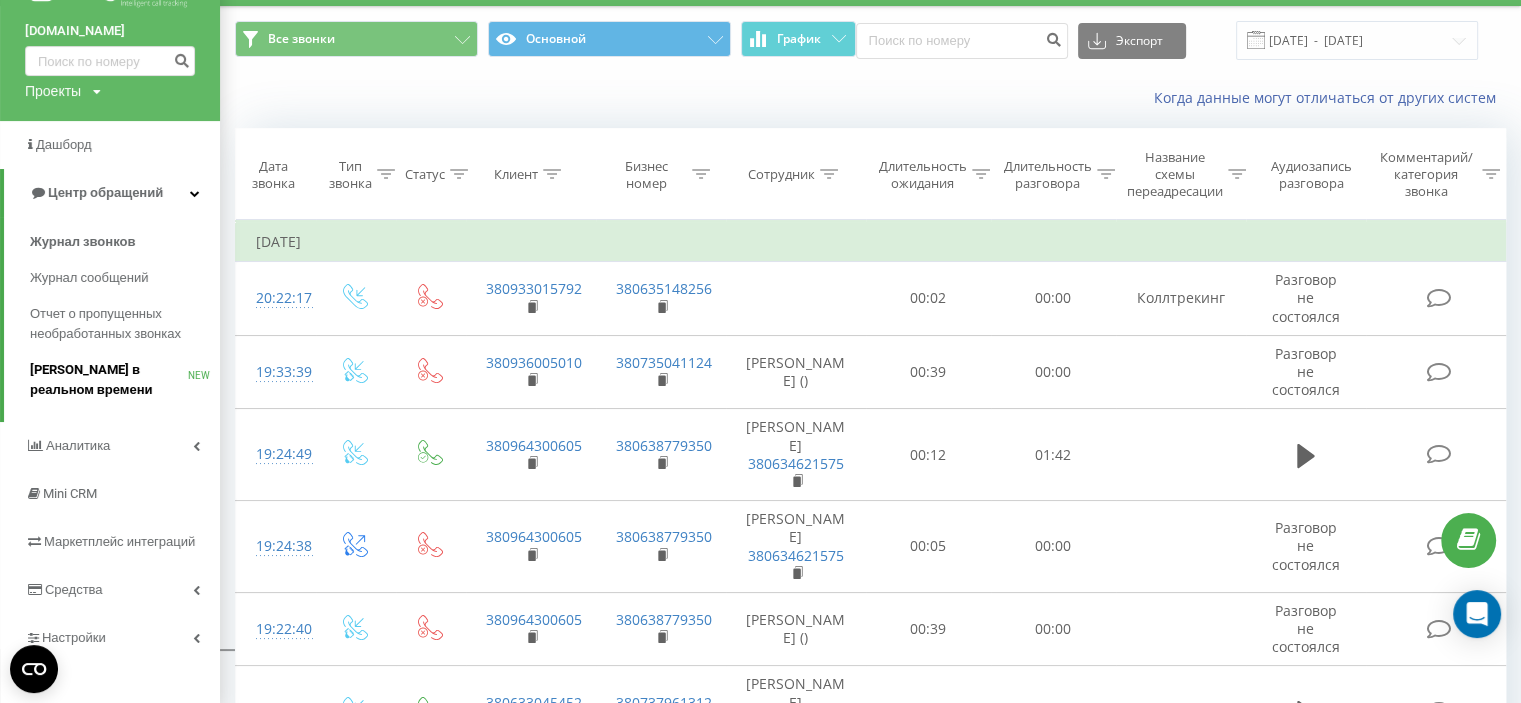 scroll, scrollTop: 300, scrollLeft: 0, axis: vertical 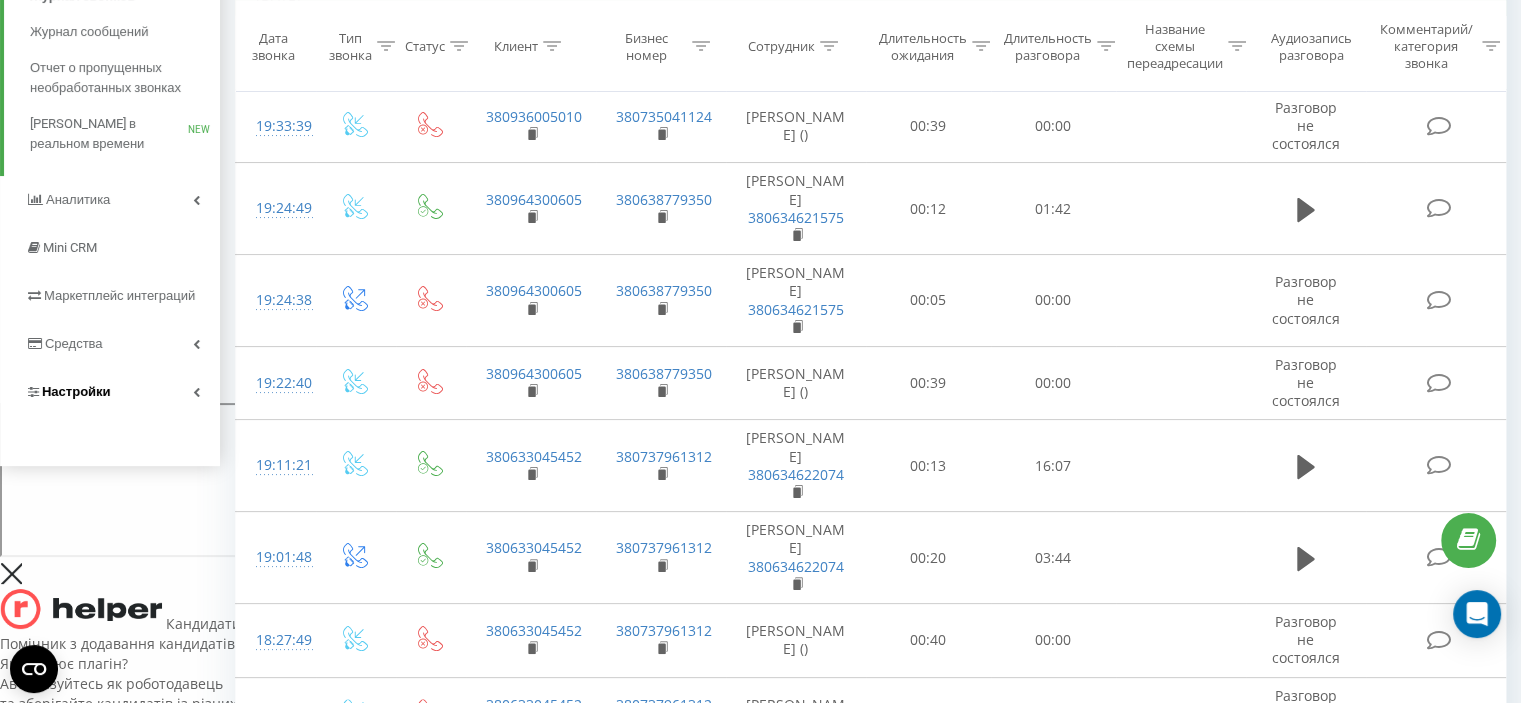 click on "Настройки" at bounding box center (76, 391) 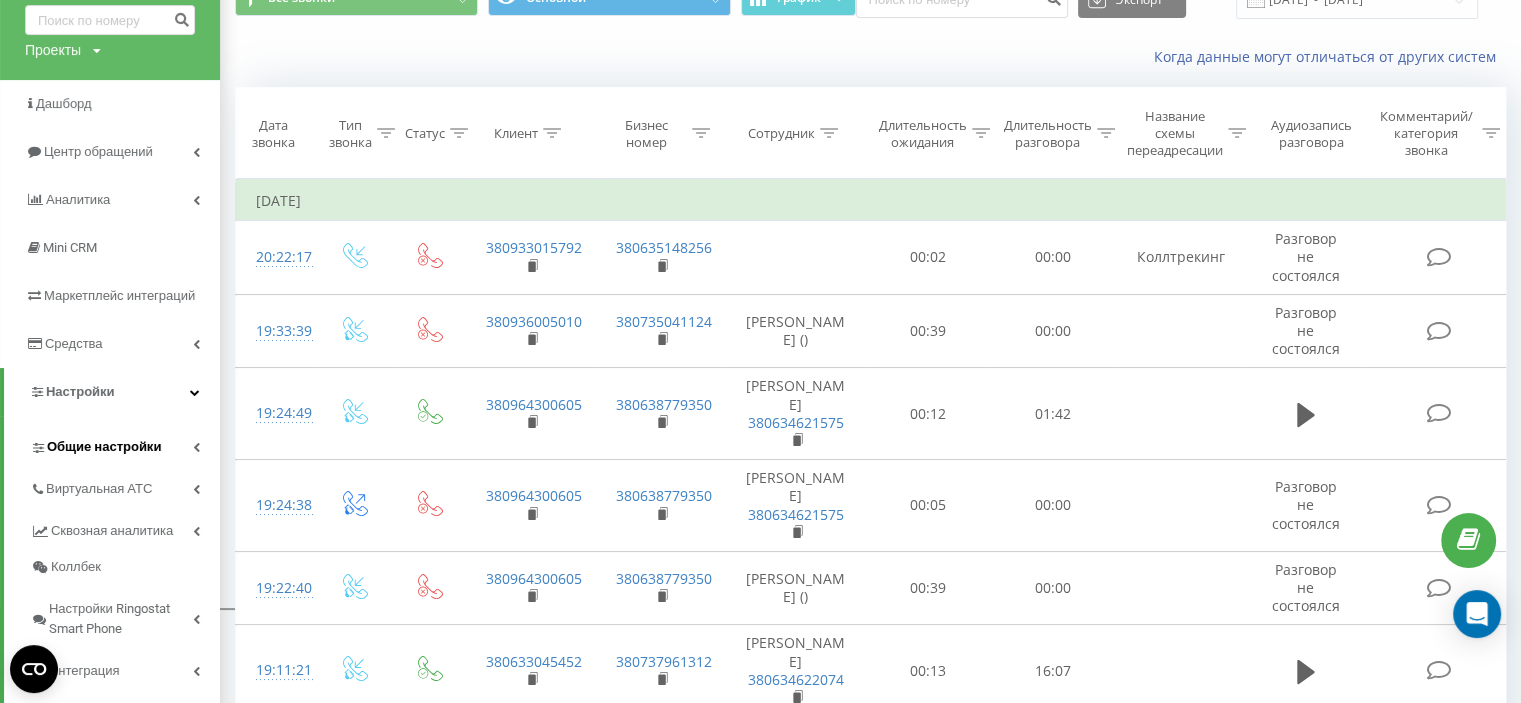 click on "Общие настройки" at bounding box center [104, 447] 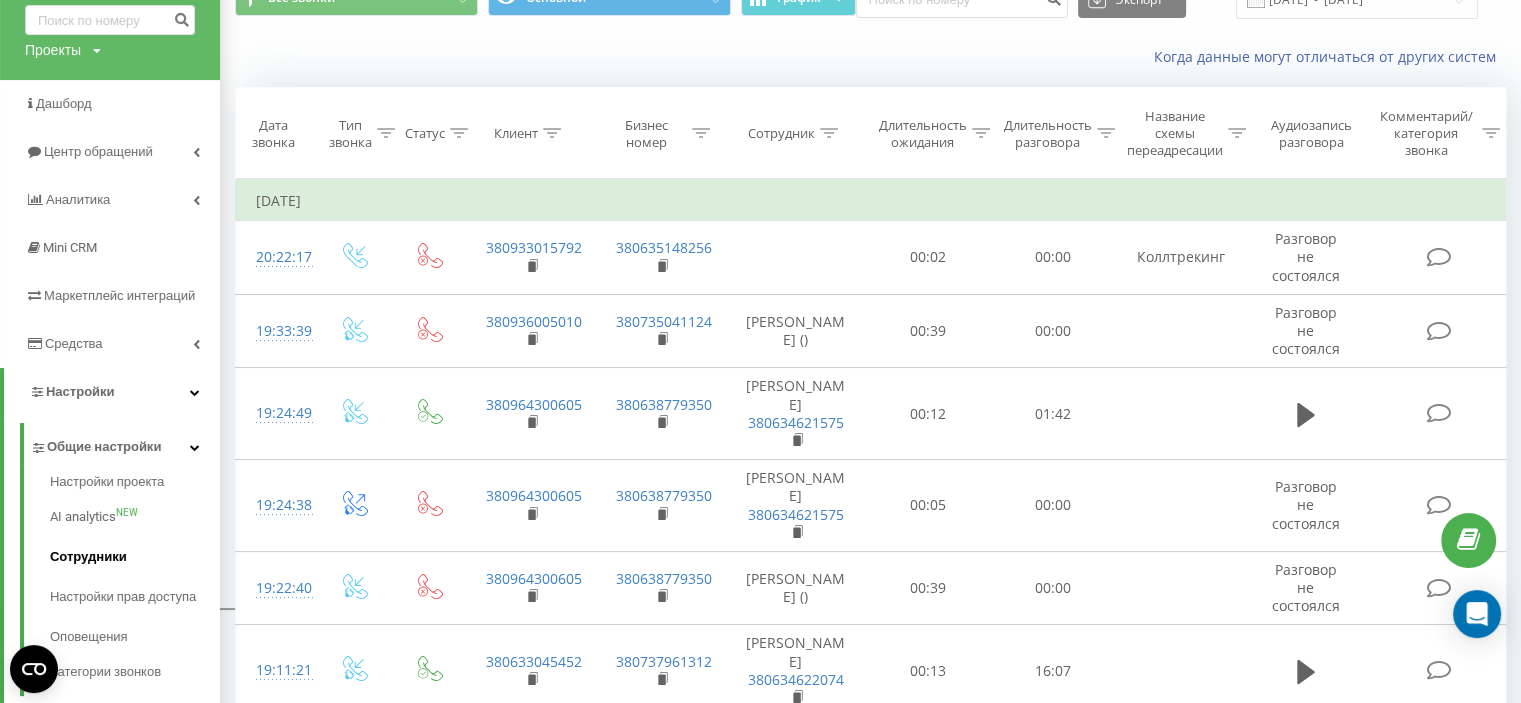 click on "Сотрудники" at bounding box center (135, 557) 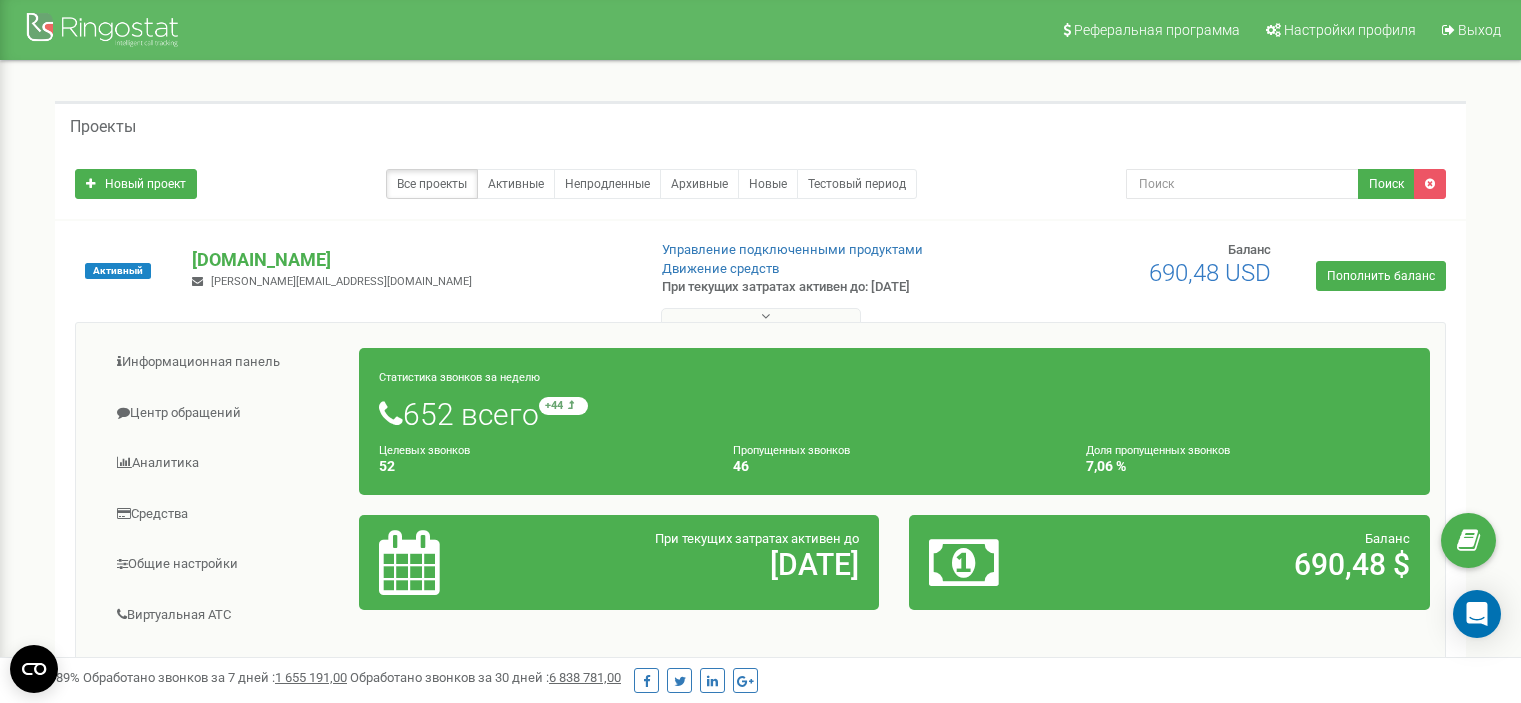 scroll, scrollTop: 0, scrollLeft: 0, axis: both 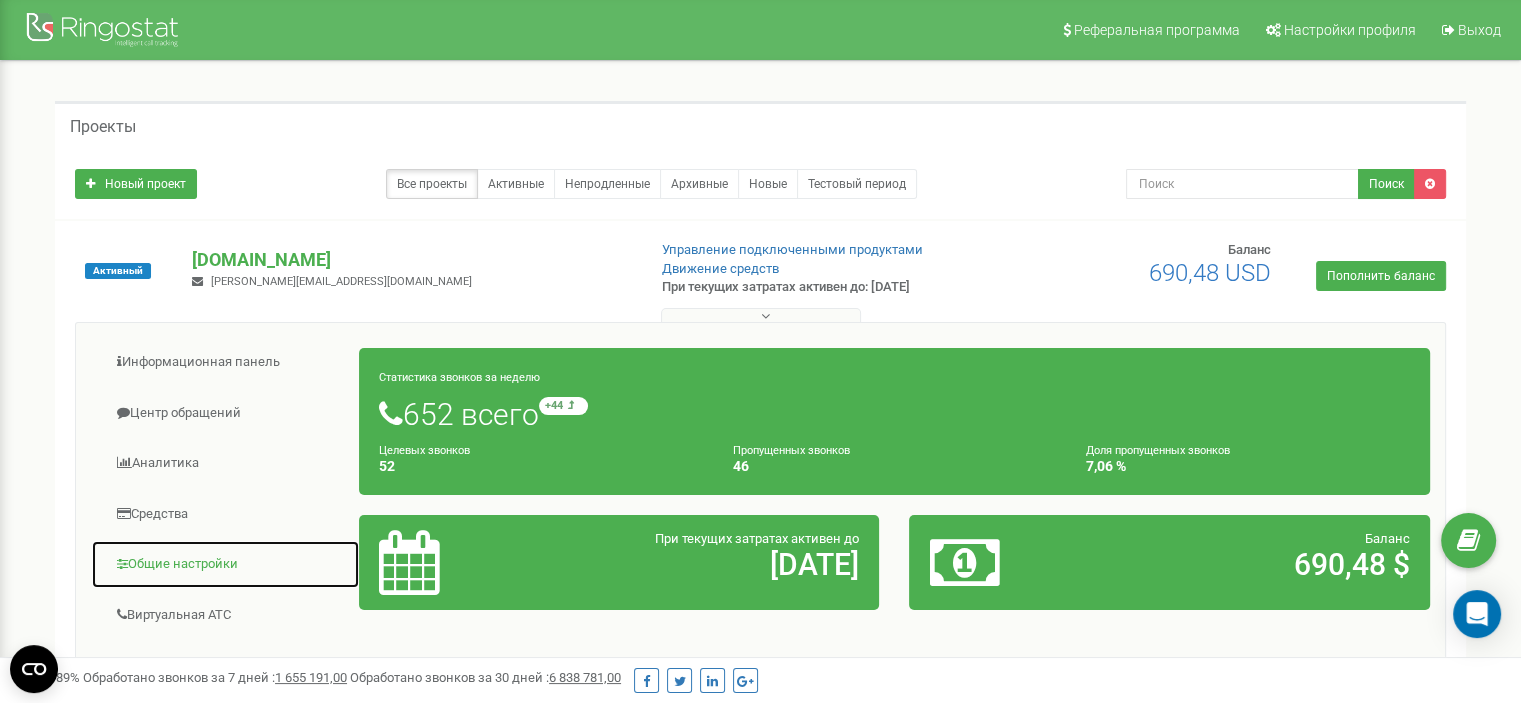click on "Общие настройки" at bounding box center (225, 564) 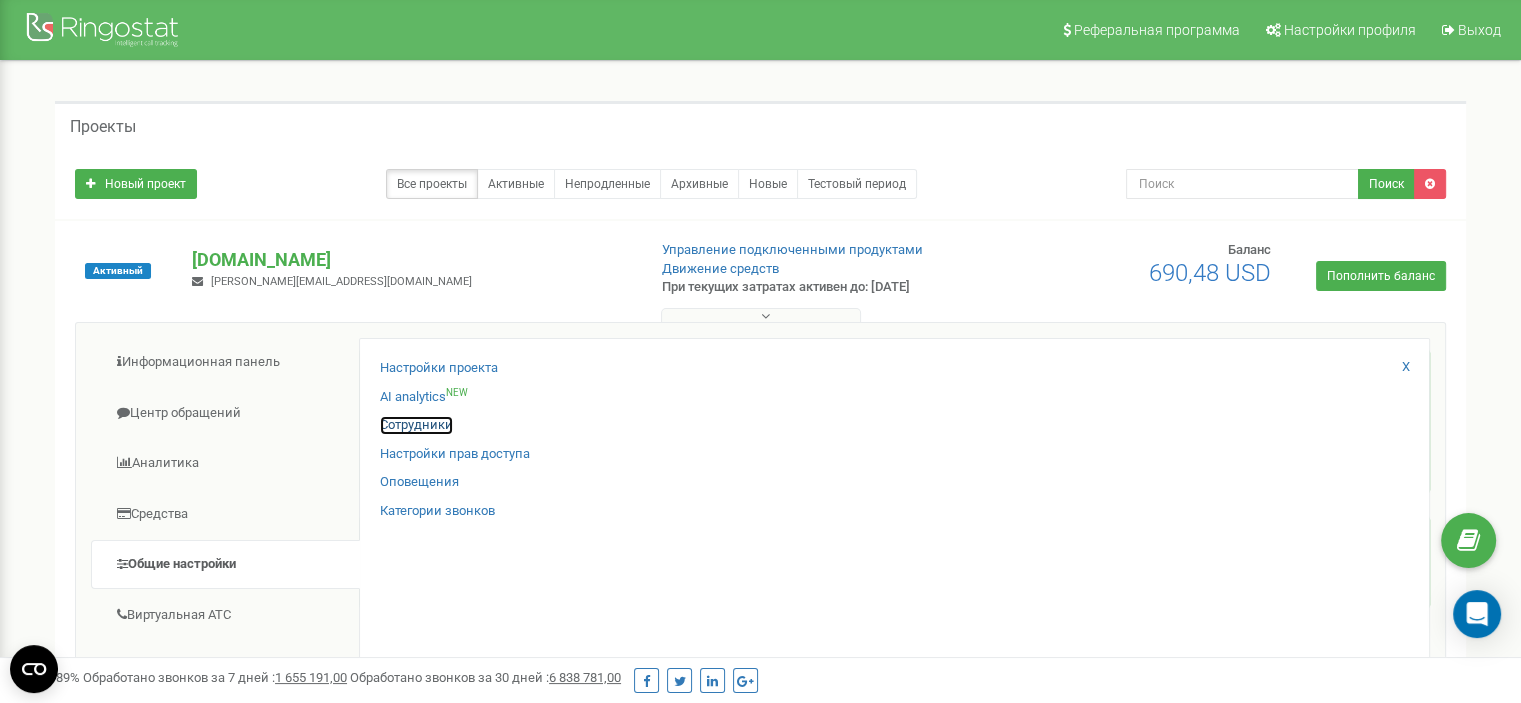 click on "Сотрудники" at bounding box center (416, 425) 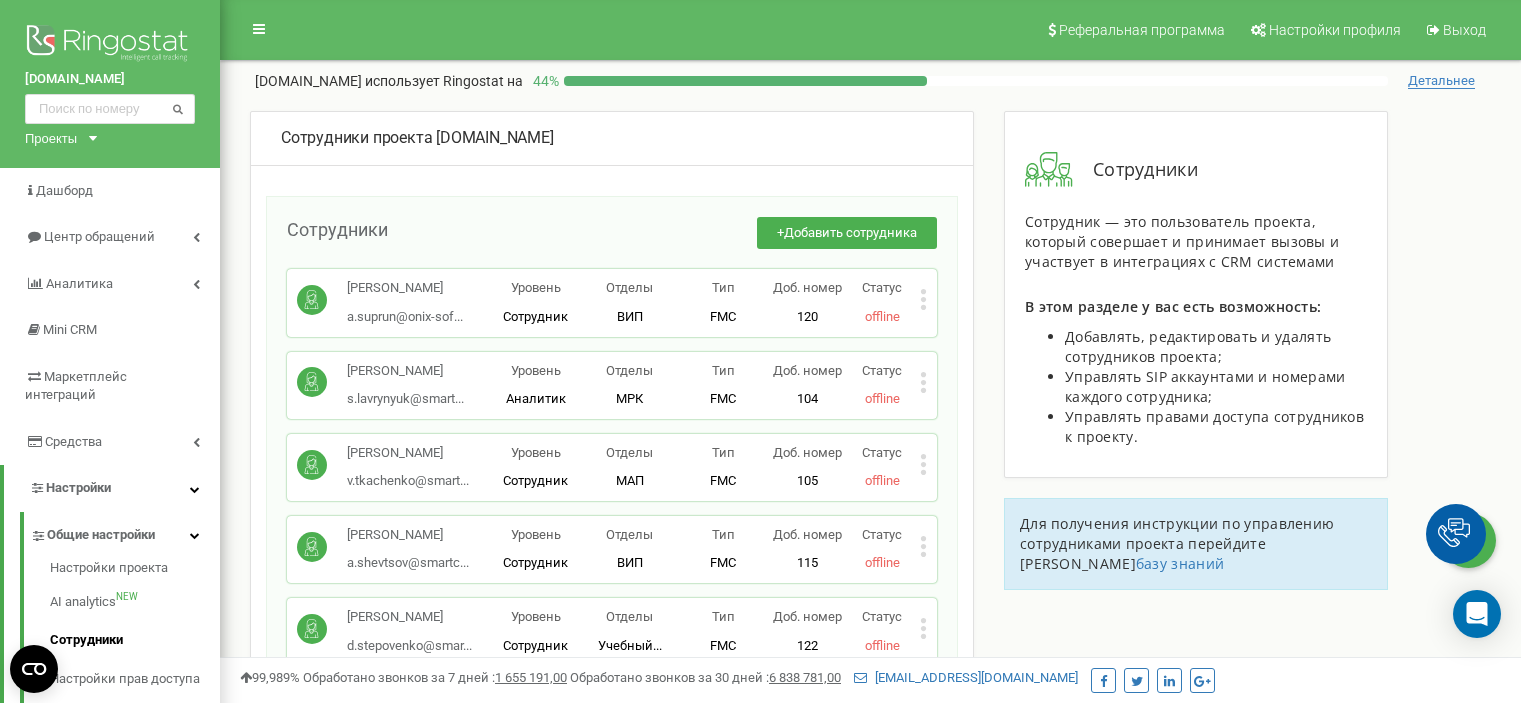scroll, scrollTop: 0, scrollLeft: 0, axis: both 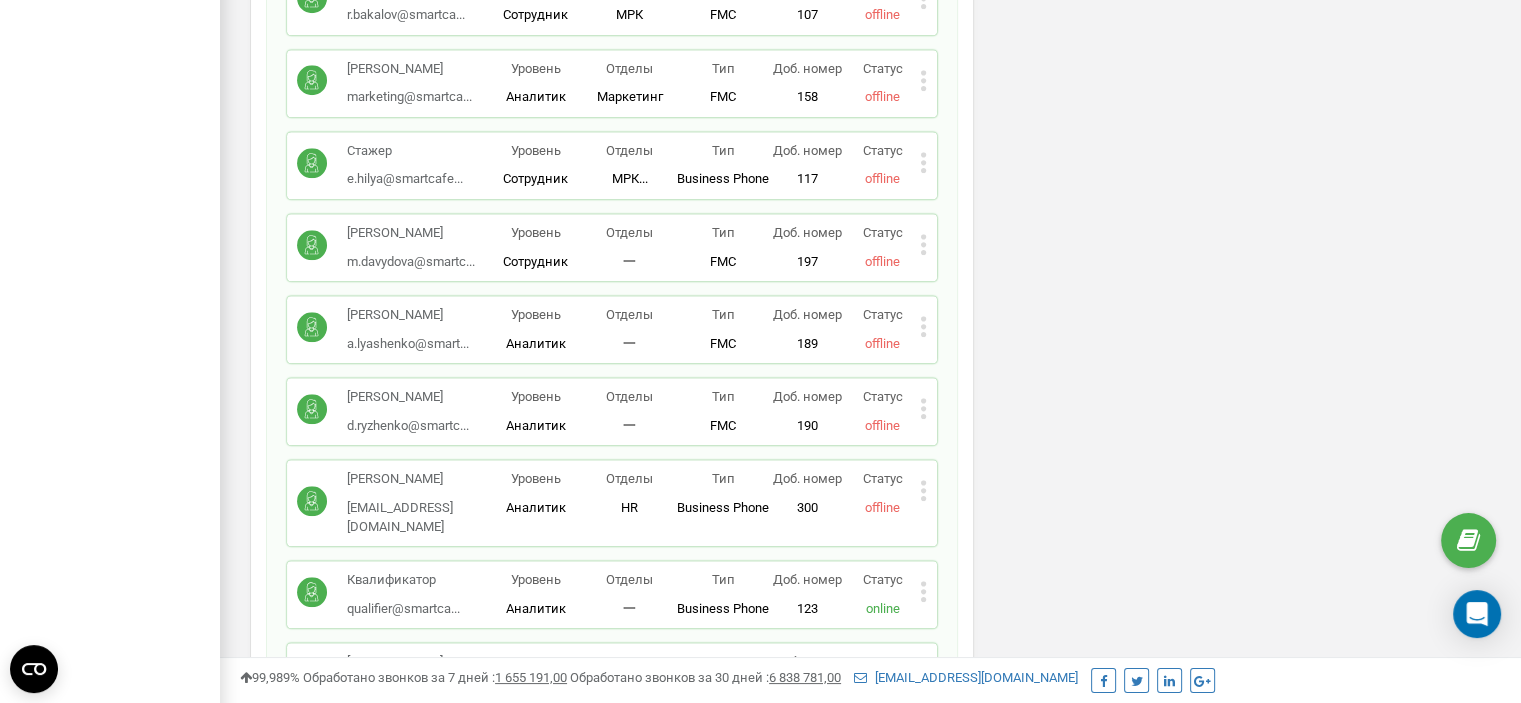 click 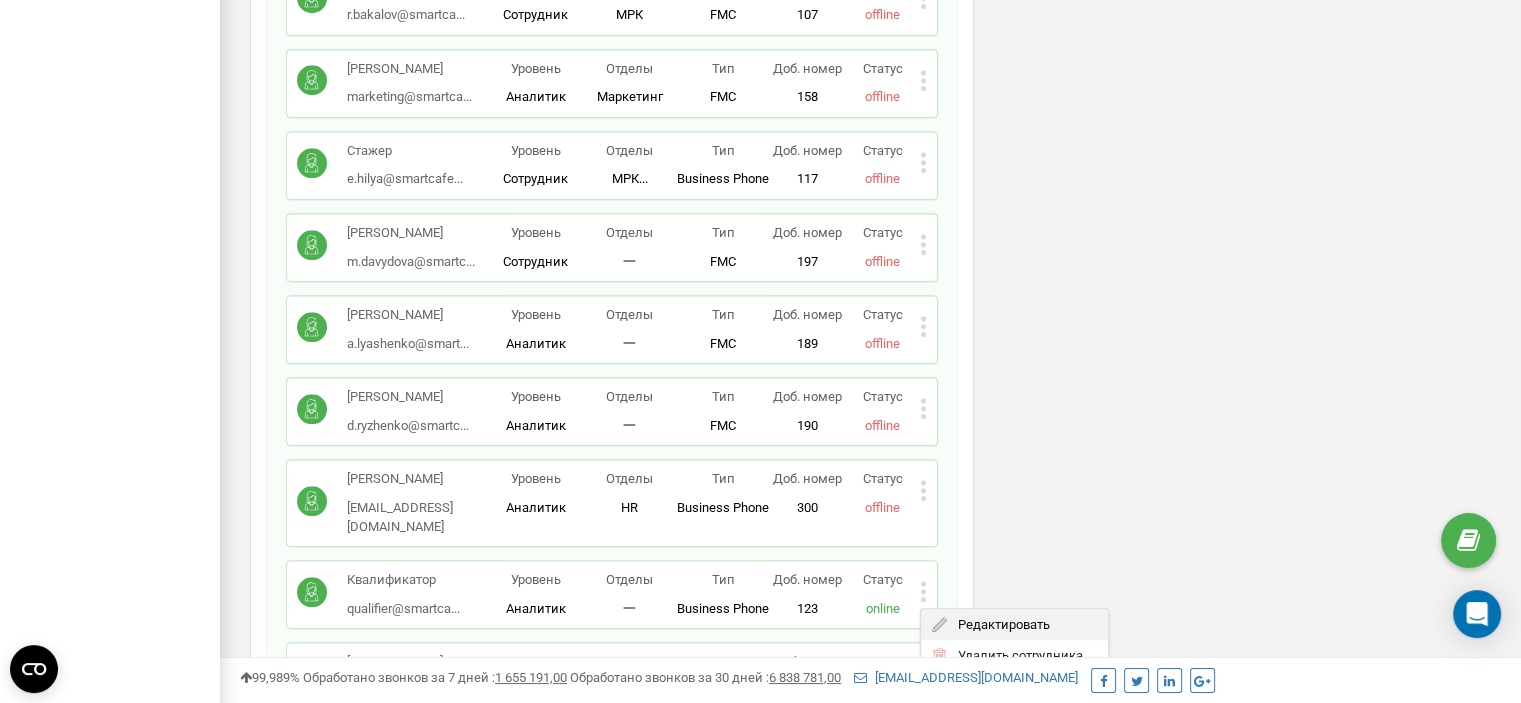 click on "Редактировать" at bounding box center (998, 624) 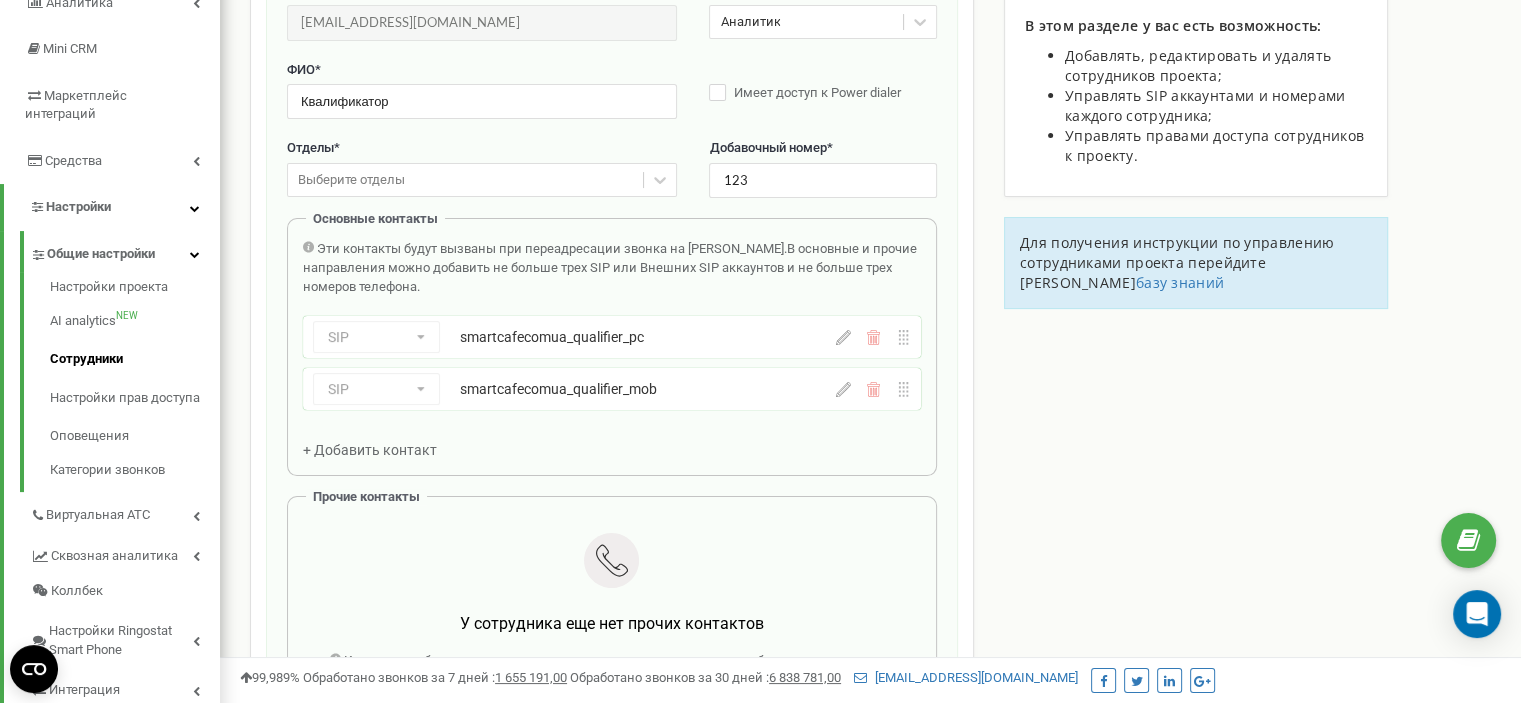 scroll, scrollTop: 200, scrollLeft: 0, axis: vertical 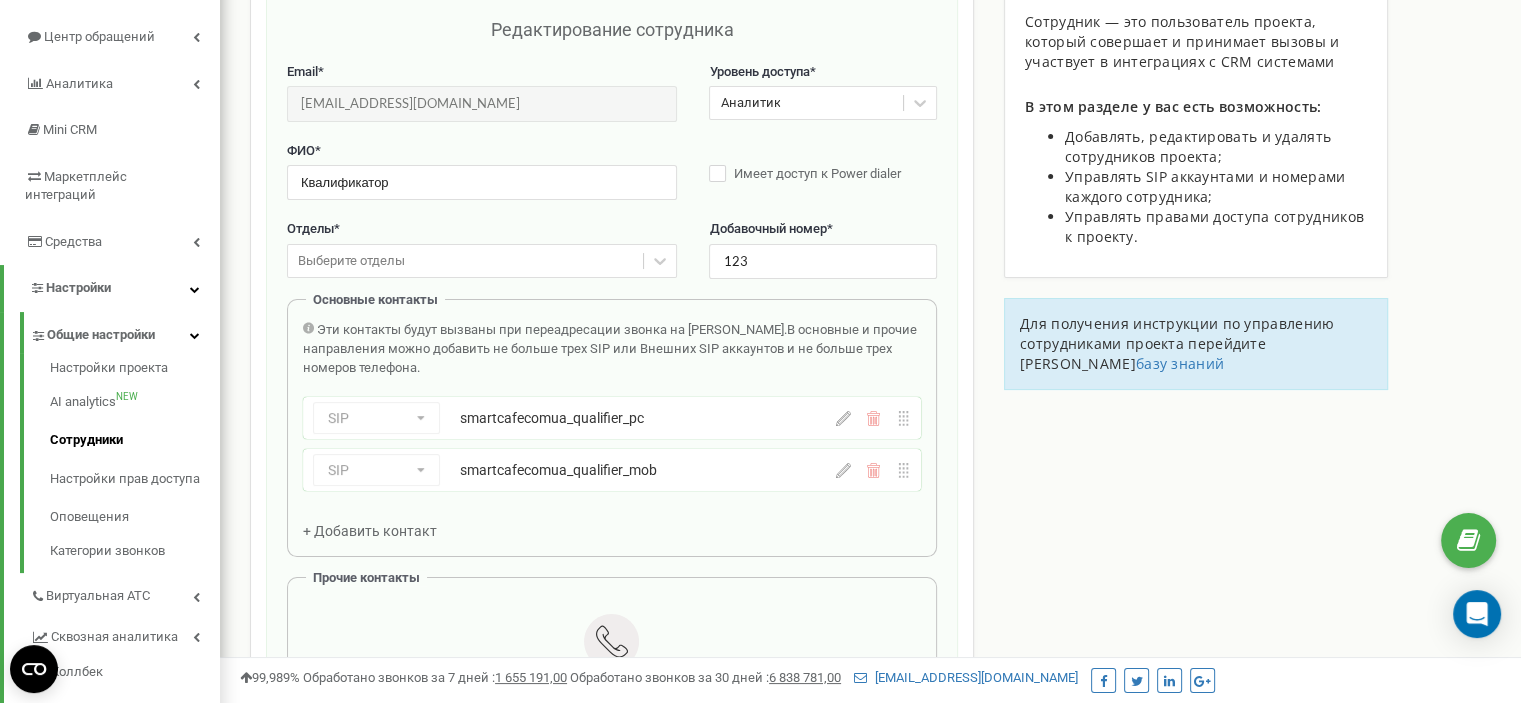 click 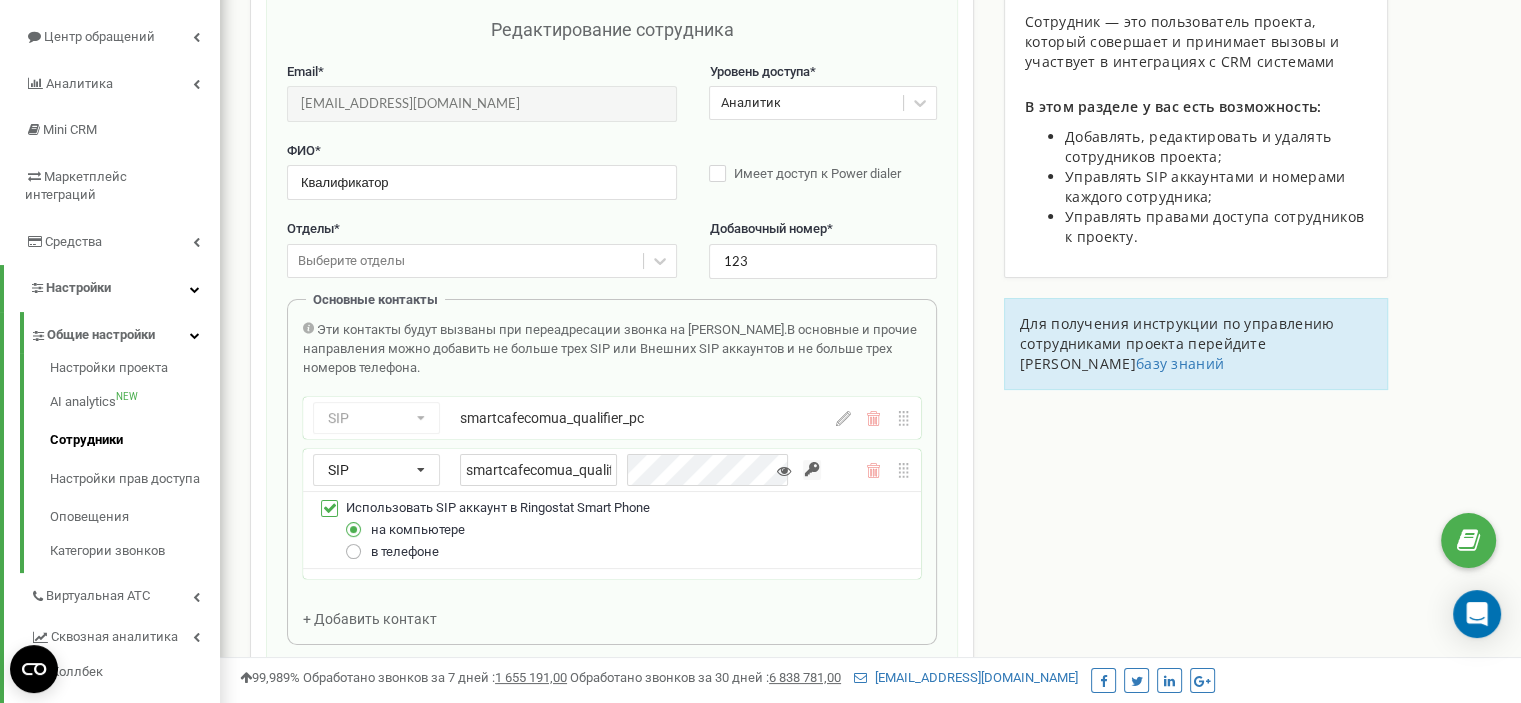 click at bounding box center (354, 543) 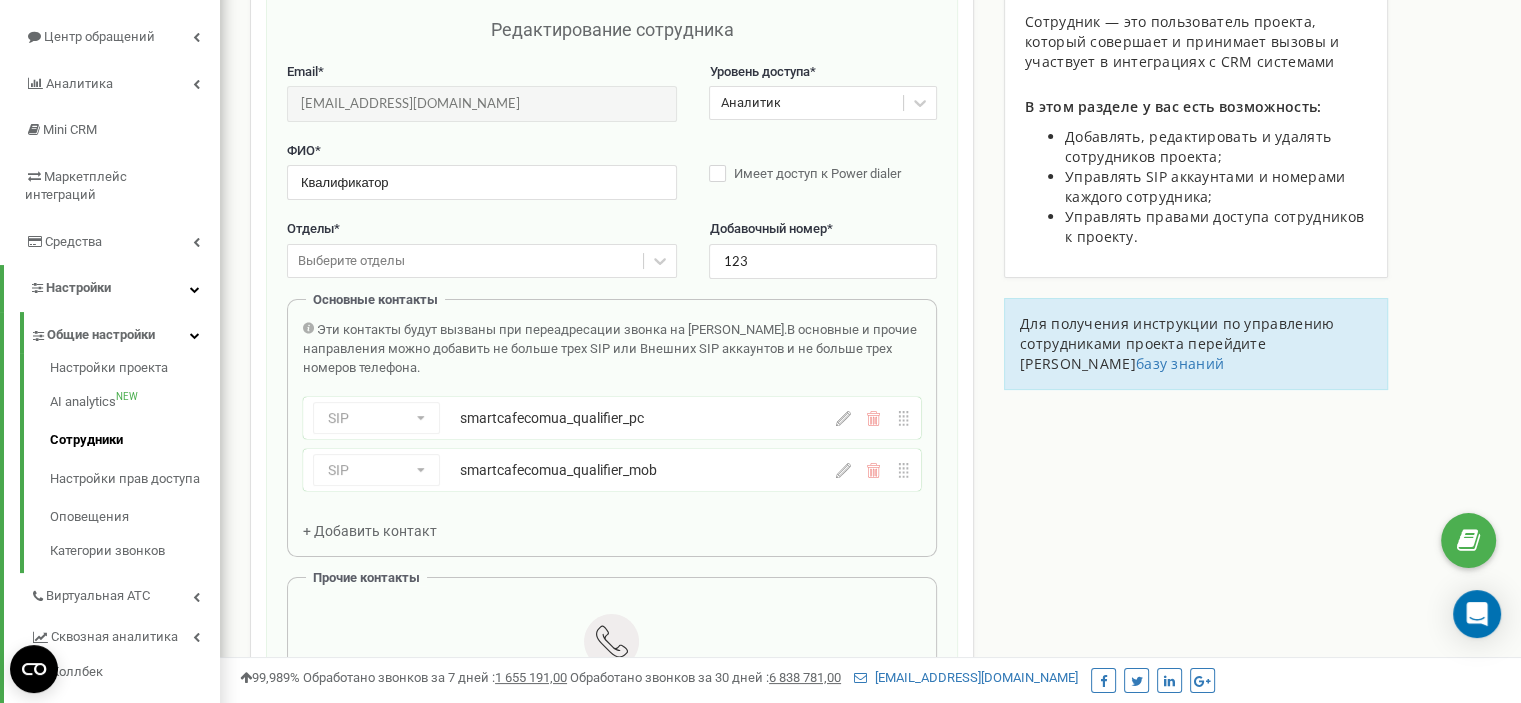 click 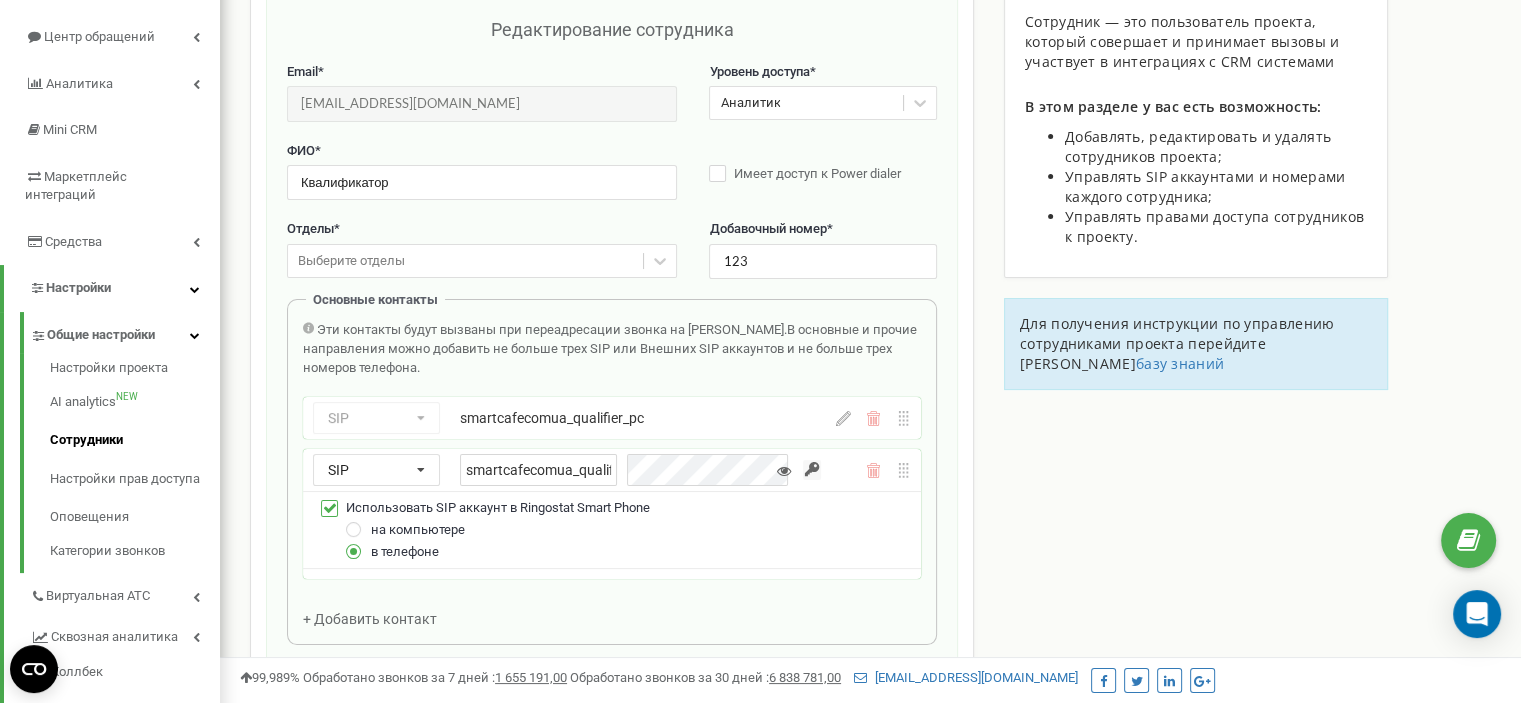 click at bounding box center (784, 471) 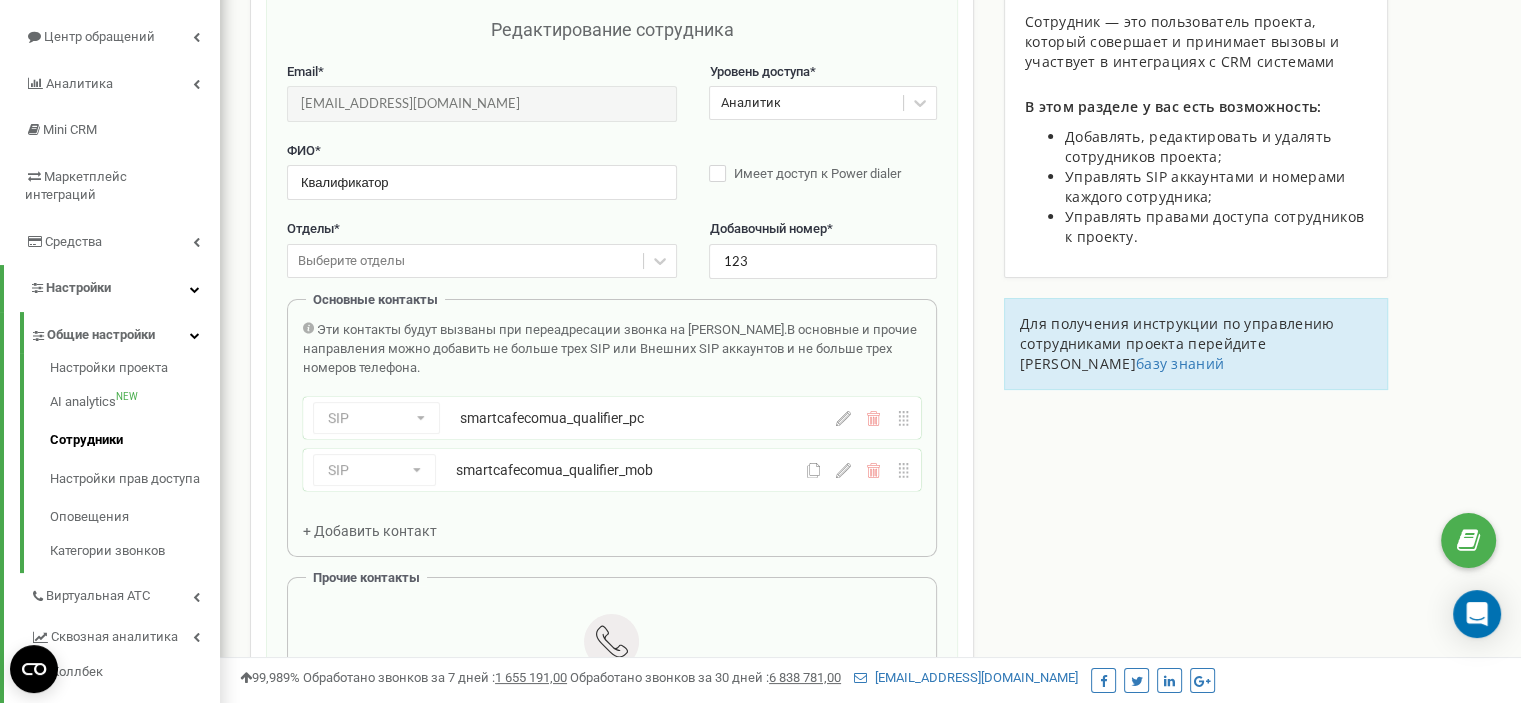 scroll, scrollTop: 500, scrollLeft: 0, axis: vertical 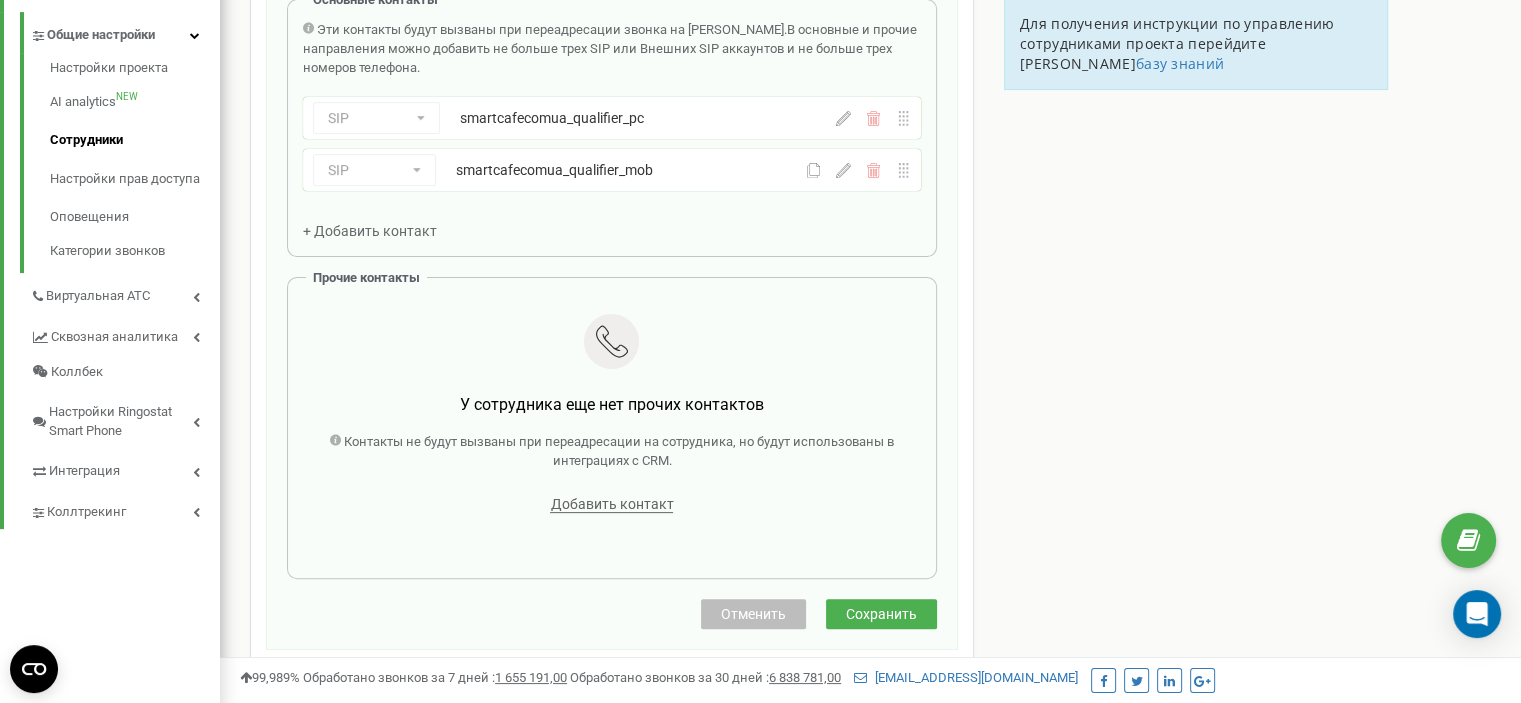click on "Сохранить" at bounding box center [881, 614] 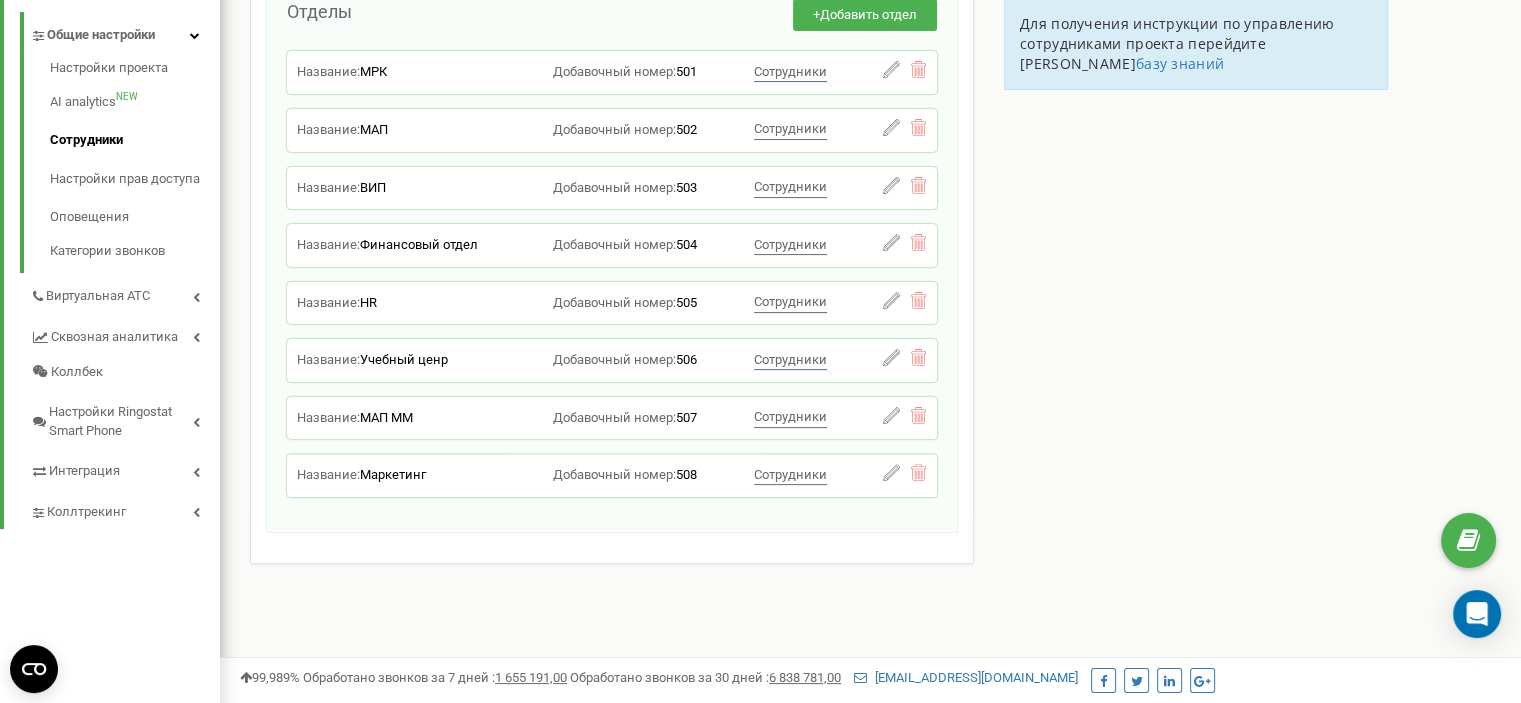 scroll, scrollTop: 496, scrollLeft: 0, axis: vertical 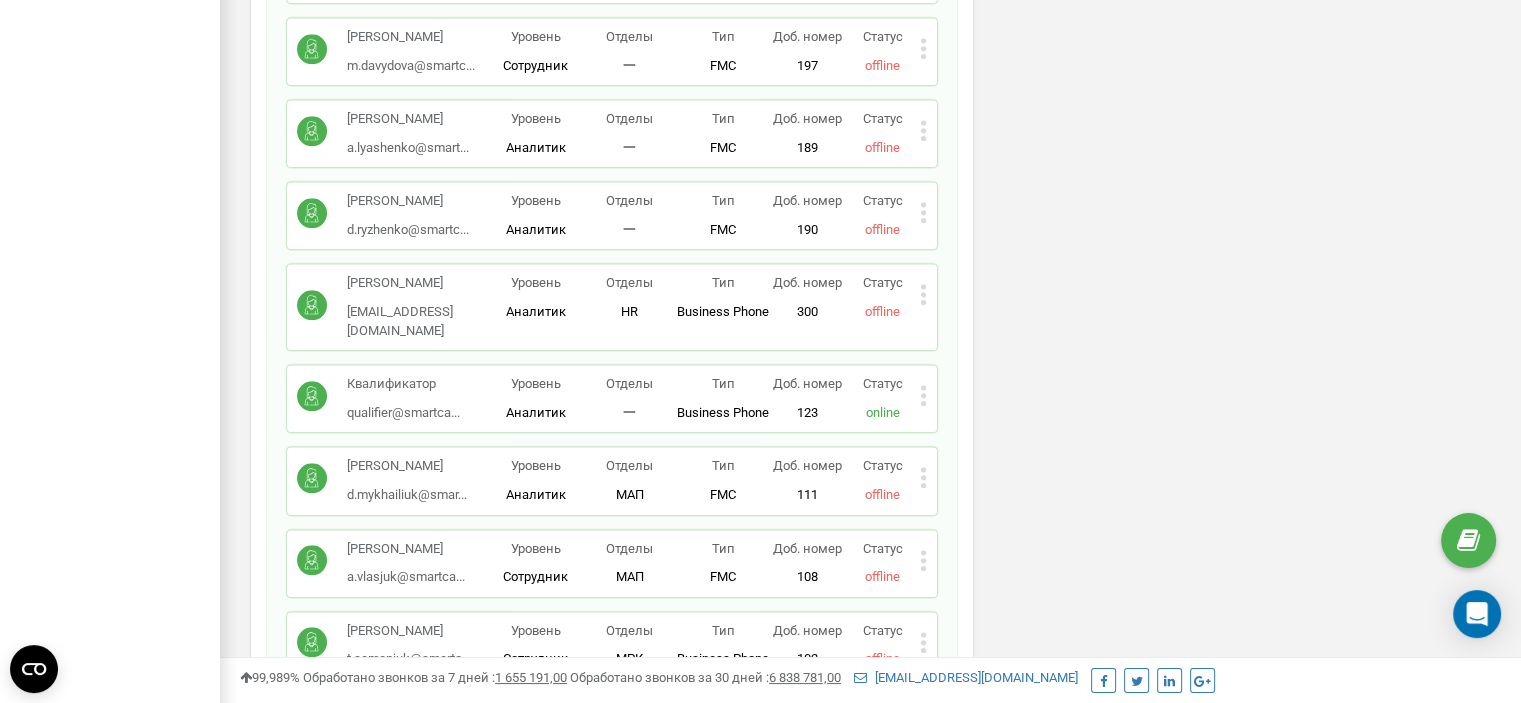 click on "Квалификатор" at bounding box center [403, 384] 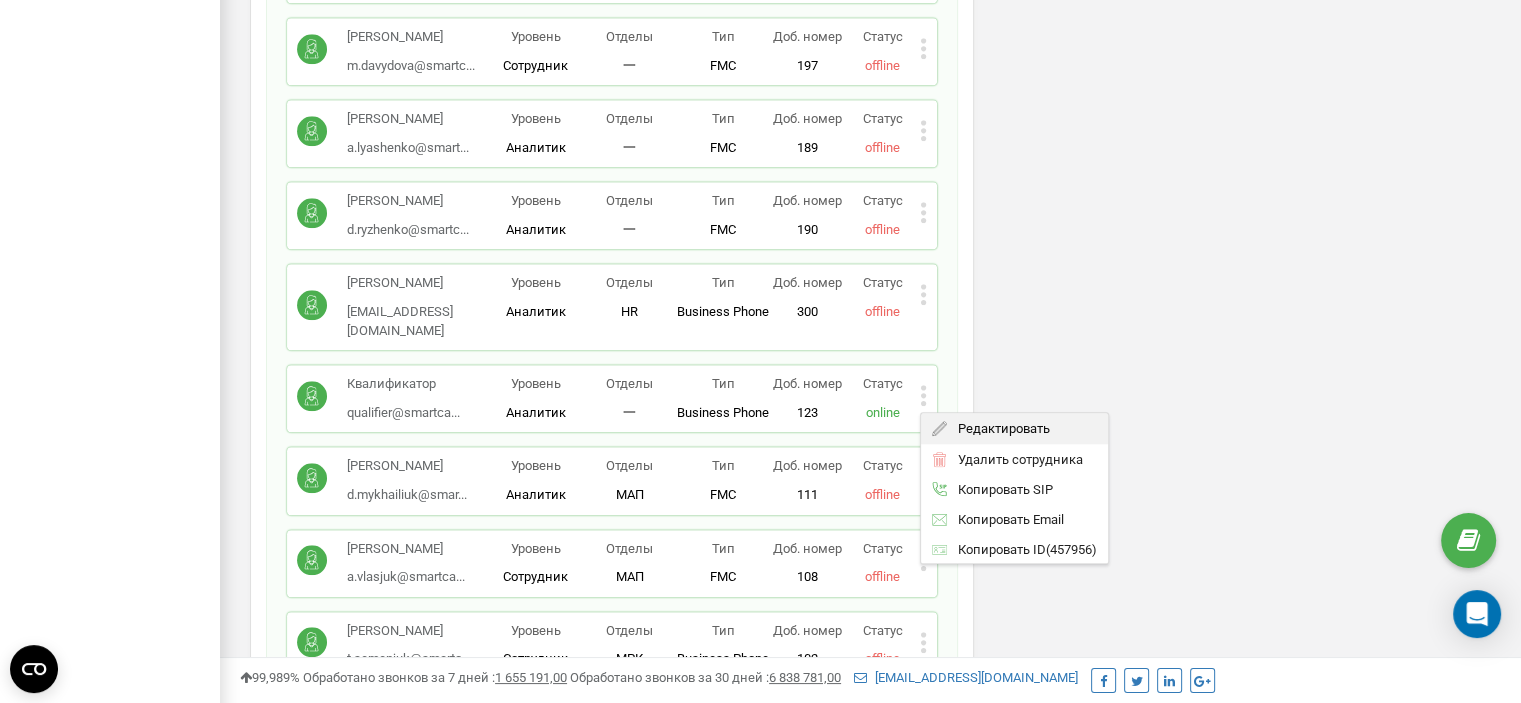 click on "Редактировать" at bounding box center [998, 428] 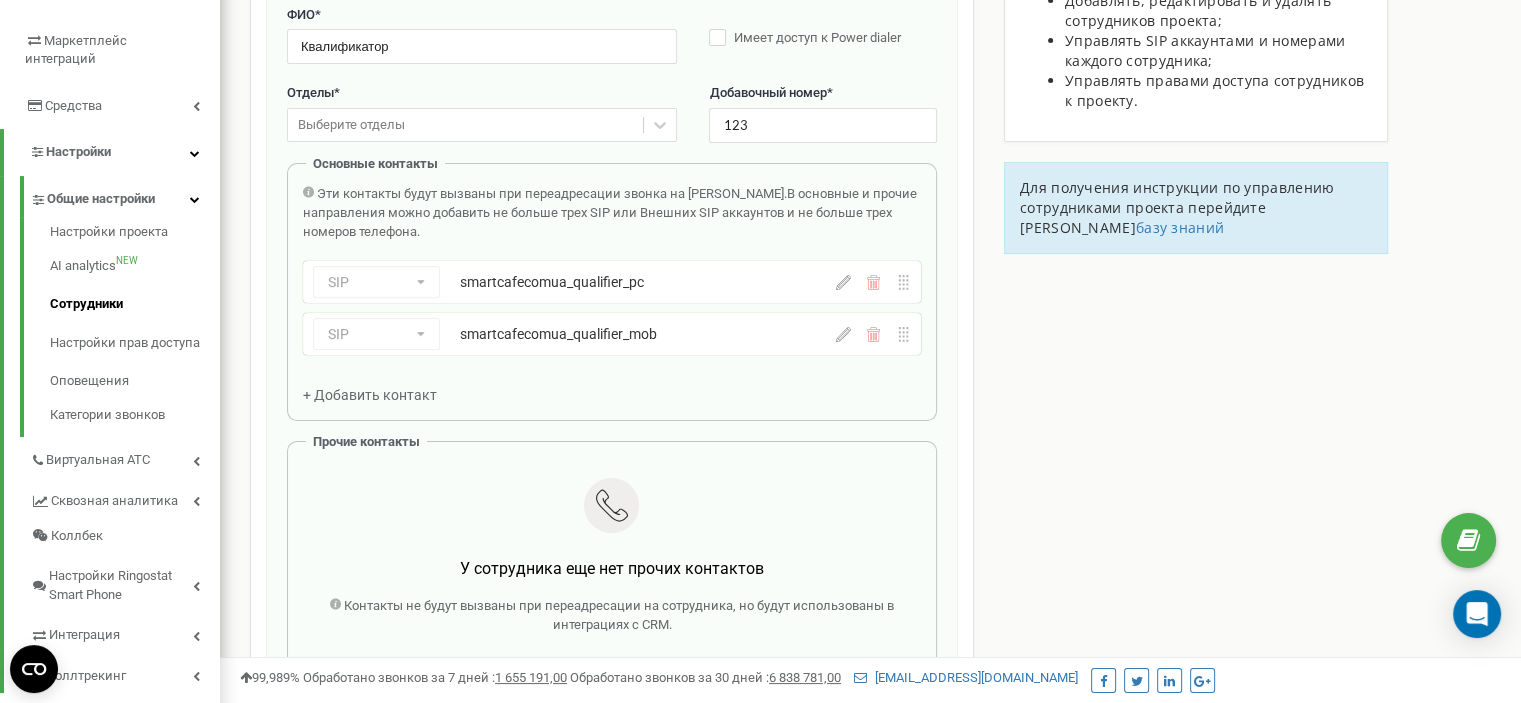 scroll, scrollTop: 200, scrollLeft: 0, axis: vertical 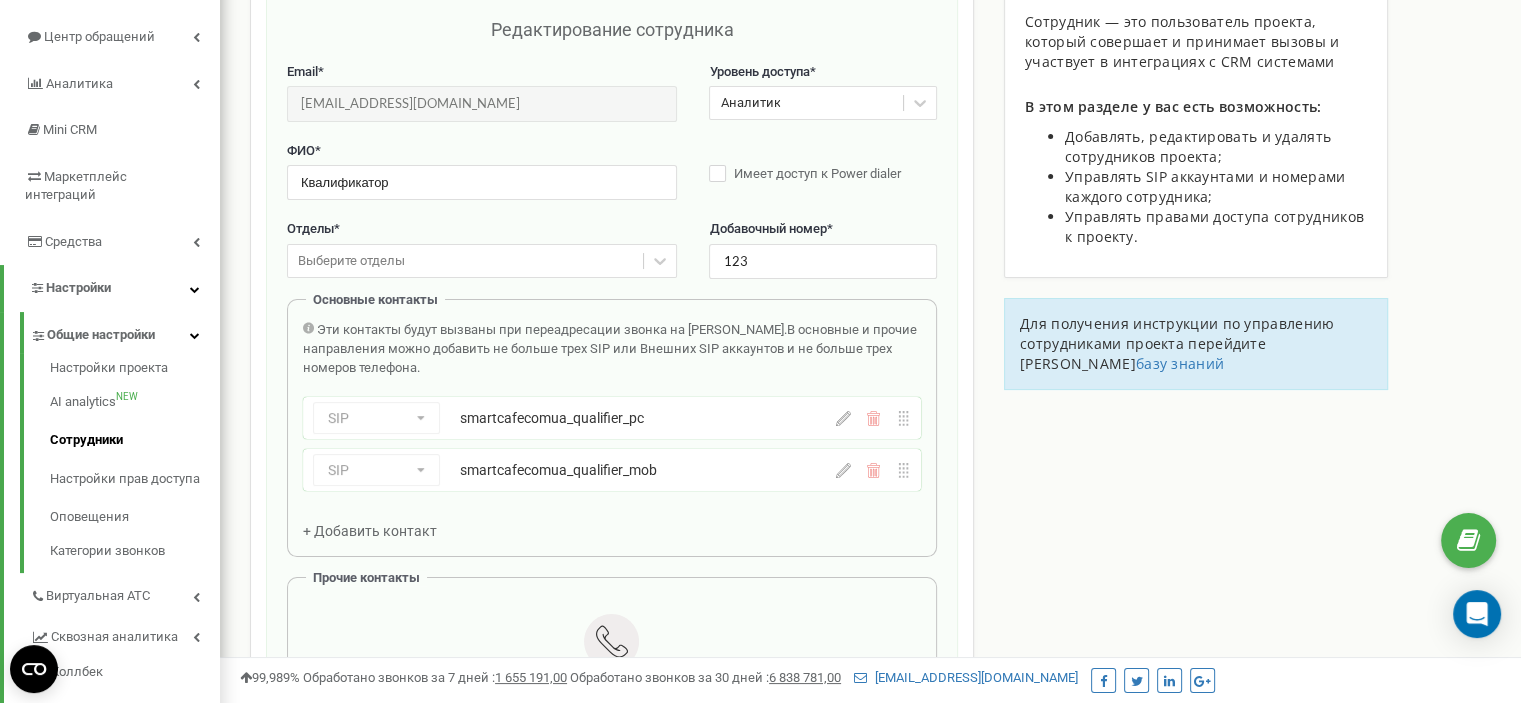click 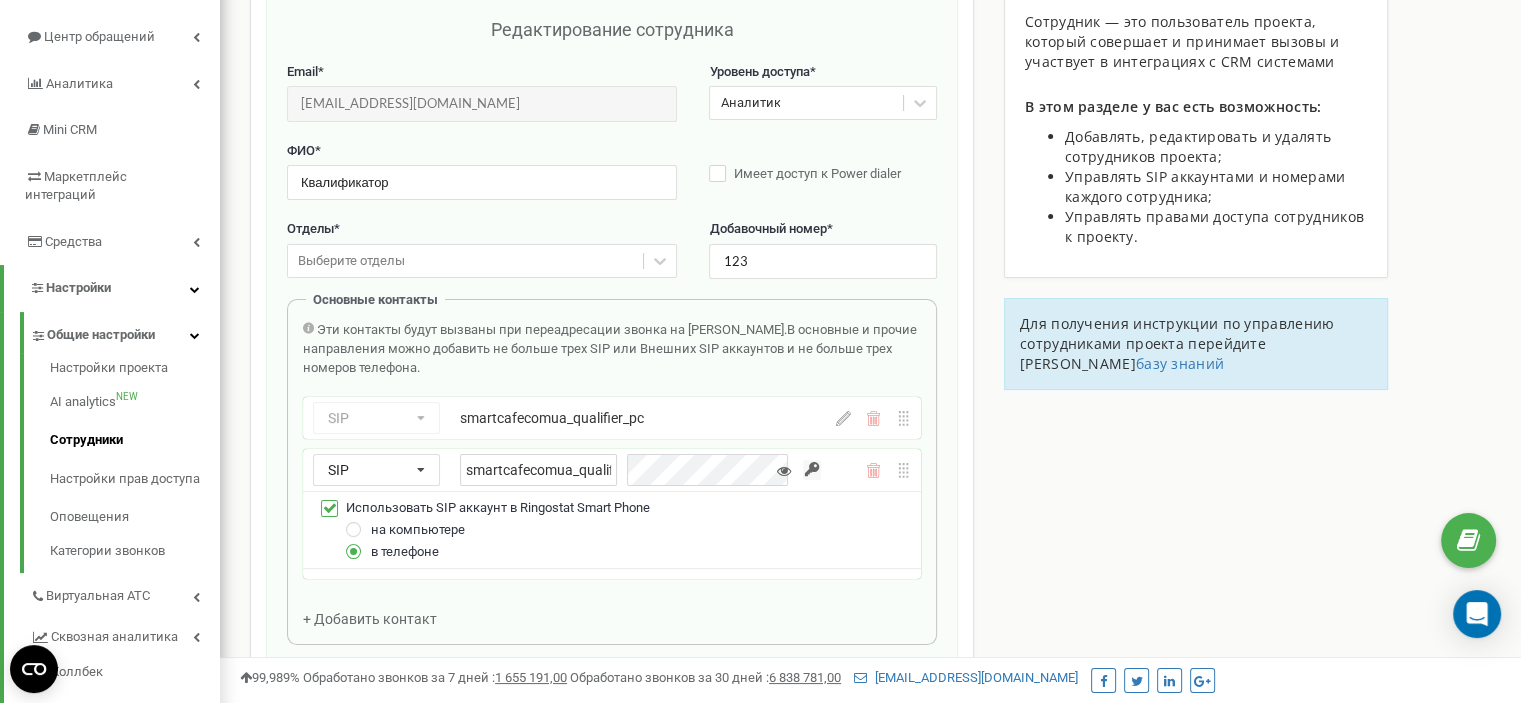 click 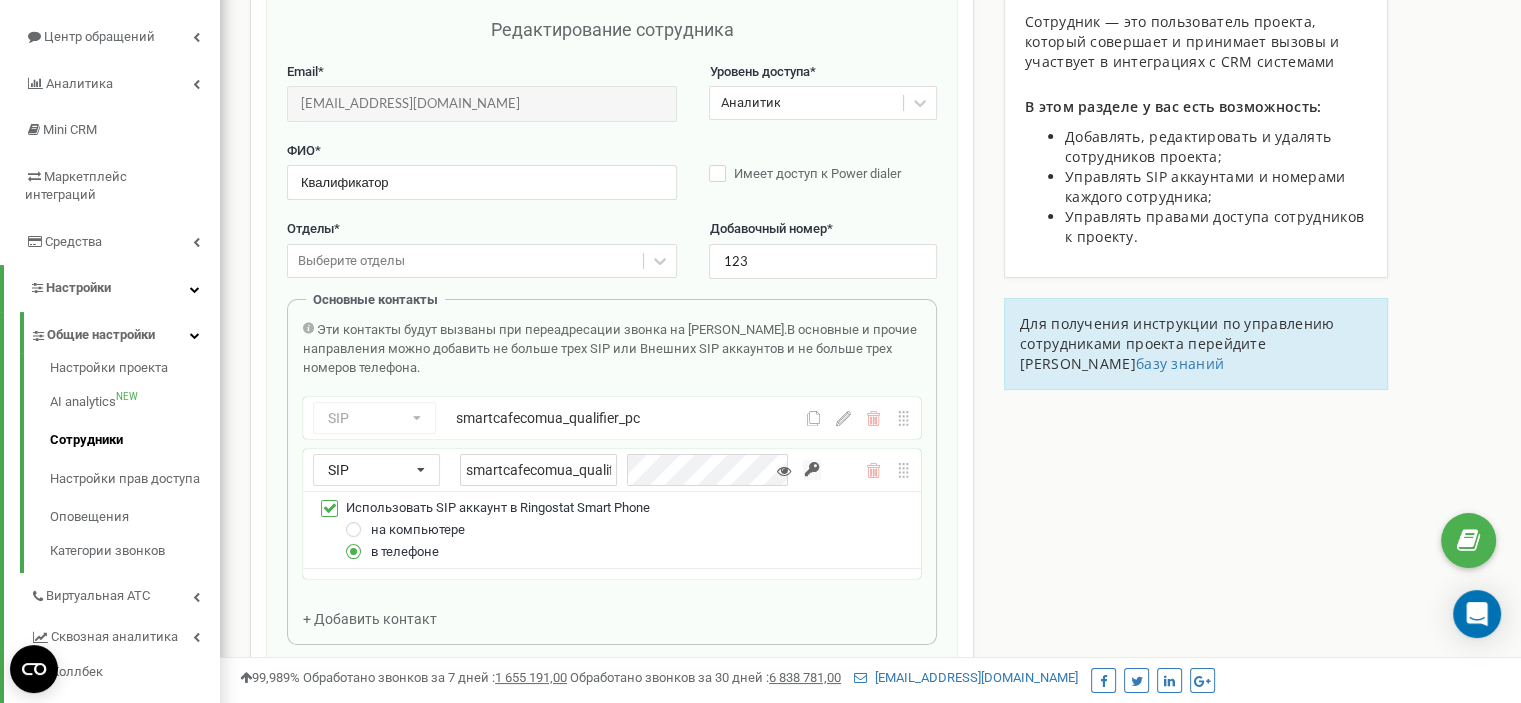 click on "Редактирование сотрудника Email * [EMAIL_ADDRESS][DOMAIN_NAME] Email недоступен для редактирования. Вы можете создать нового сотрудника и перепривязать к нему SIP аккаунты в разделе "SIP аккаунты". Уровень доступа * Аналитик ФИО * Квалификатор   Имеет доступ к Power dialer Отделы * Выберите отделы Добавочный номер * 123 Основные контакты Эти контакты будут вызваны при переадресации звонка на Сотрудника.  В основные и прочие направления можно добавить не больше трех SIP или Внешних SIP аккаунтов и не больше трех номеров телефона. SIP Номер телефона SIP Внешний SIP smartcafecomua_qualifier_pc           SIP SIP" at bounding box center (612, 517) 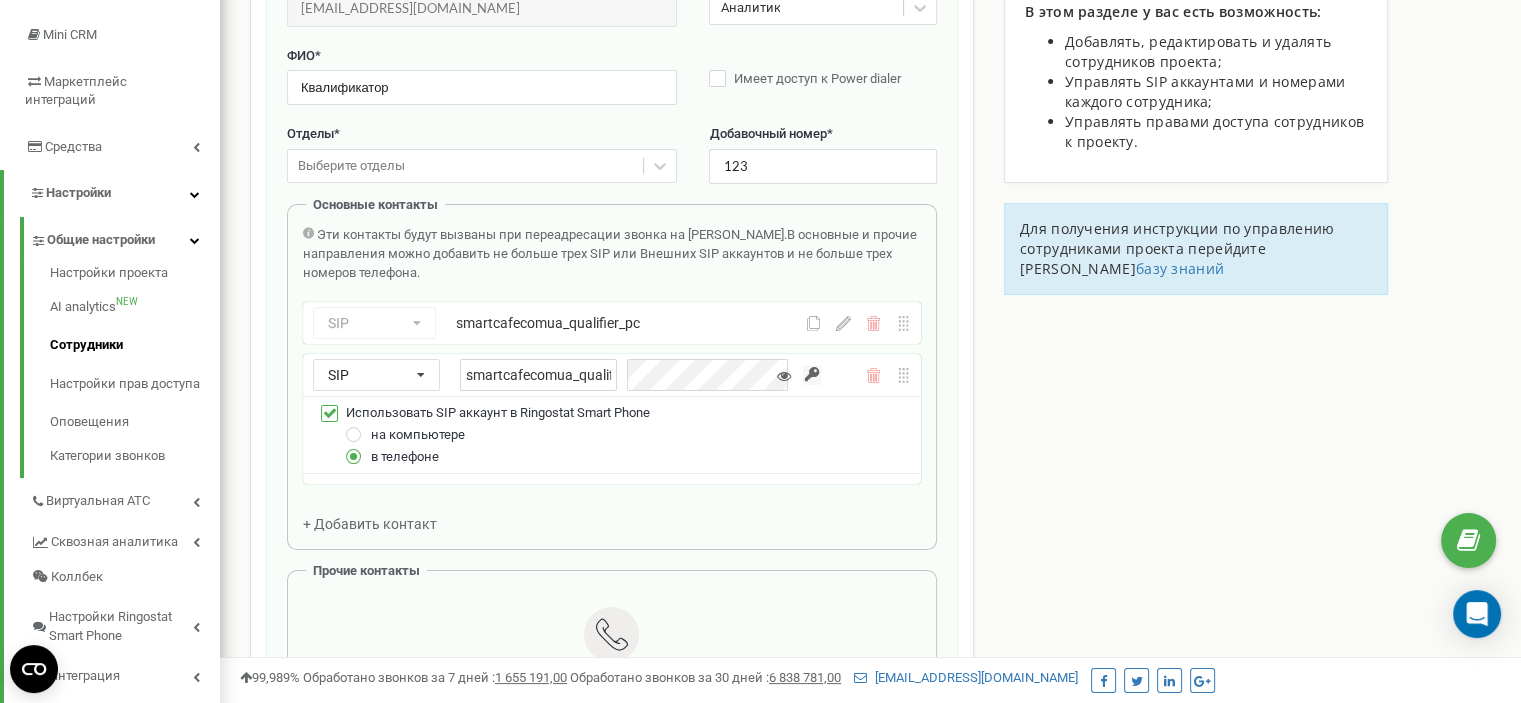 scroll, scrollTop: 600, scrollLeft: 0, axis: vertical 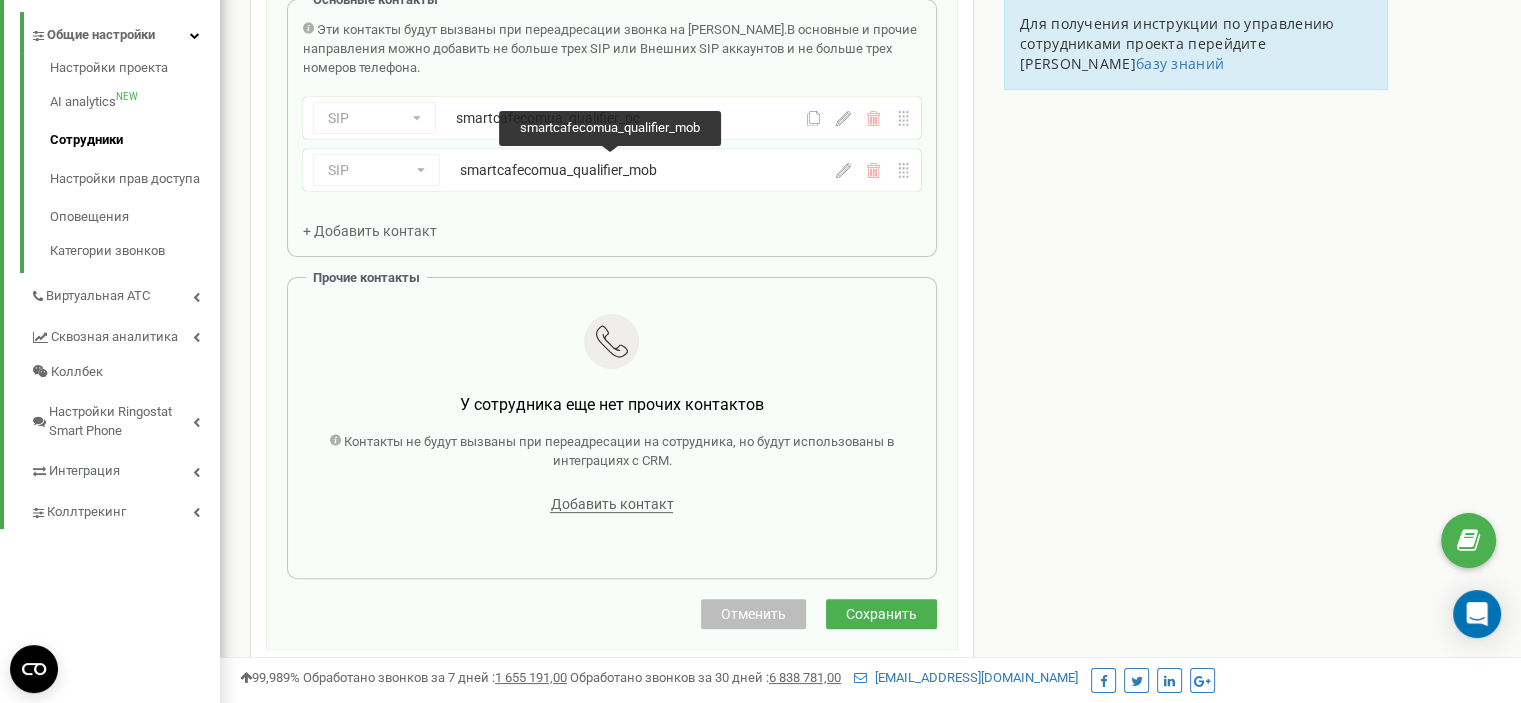 click on "smartcafecomua_qualifier_mob" at bounding box center [612, 170] 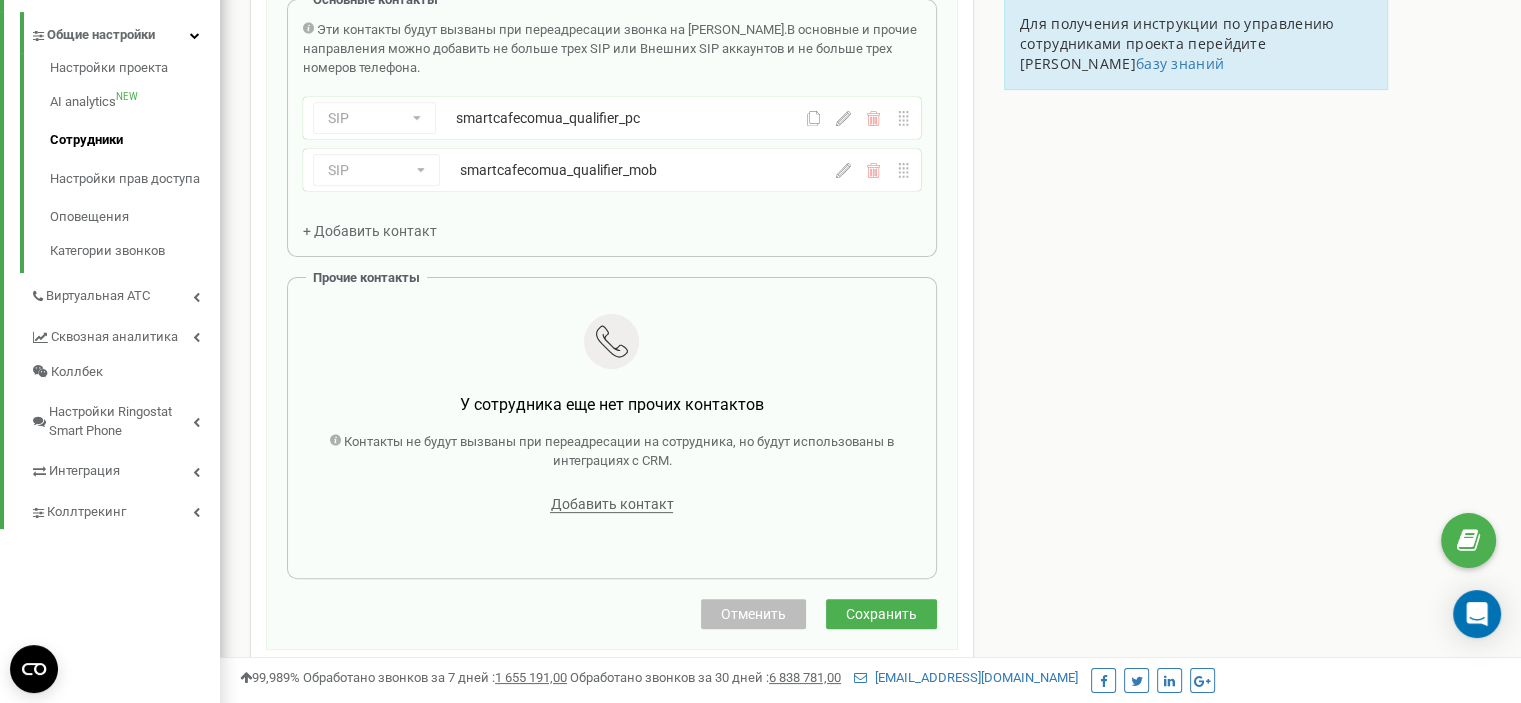 click 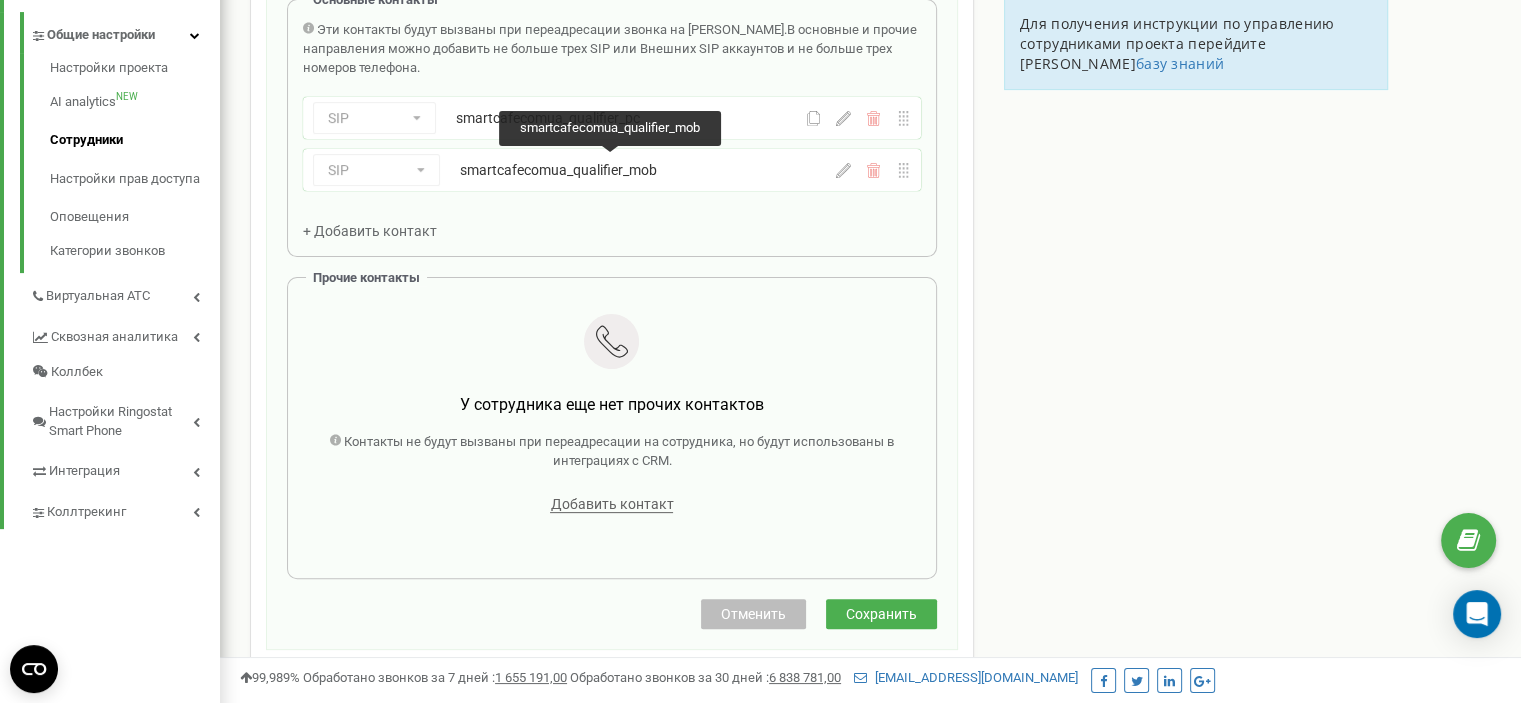 click on "smartcafecomua_qualifier_mob" at bounding box center [612, 170] 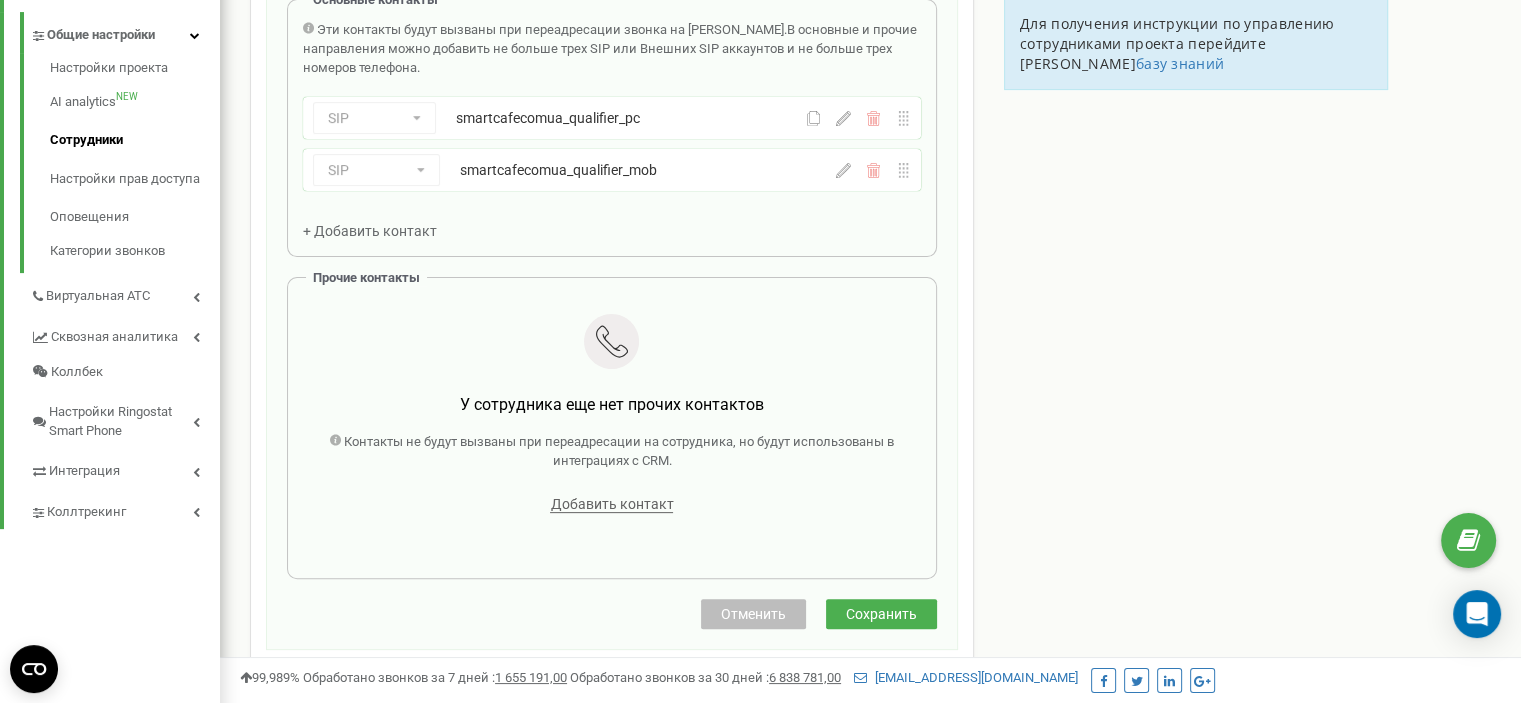 click 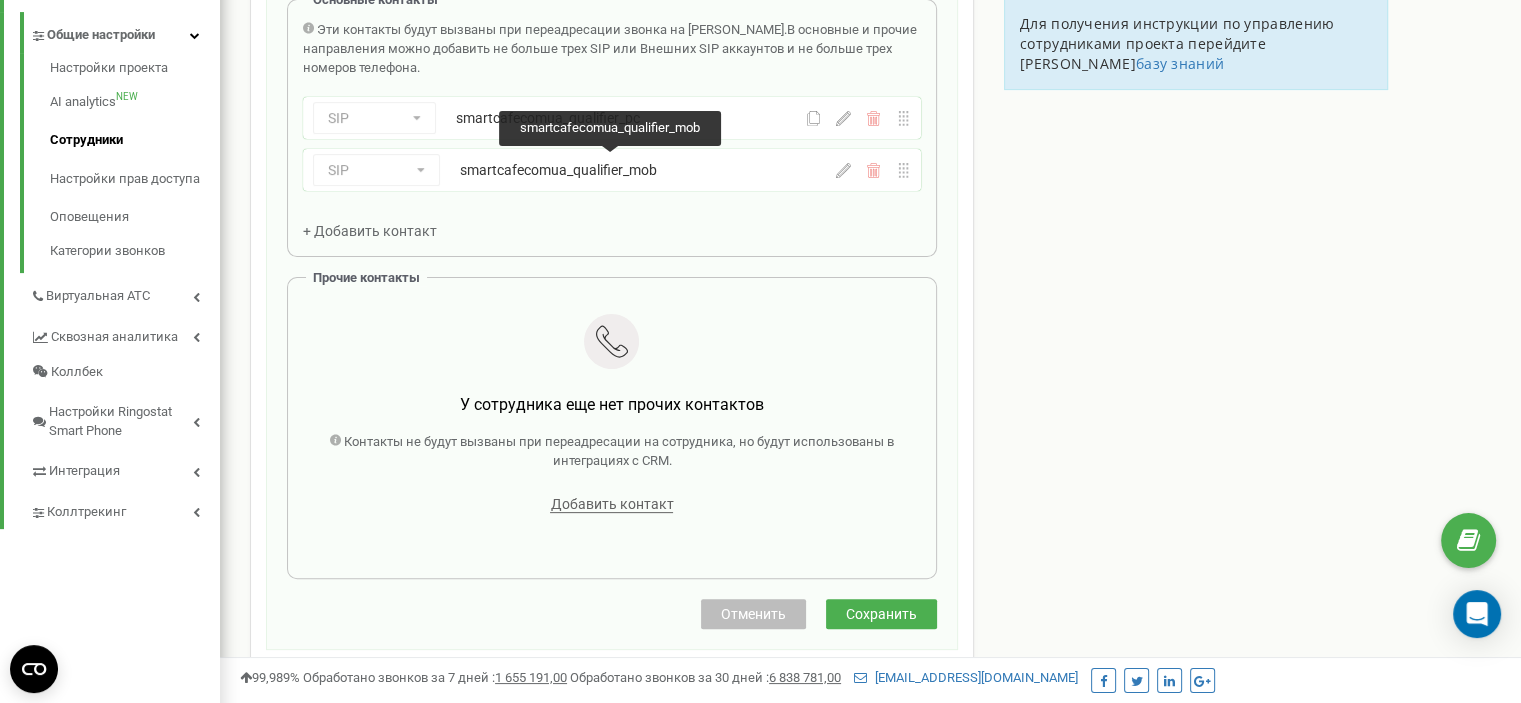click on "smartcafecomua_qualifier_mob" at bounding box center (612, 170) 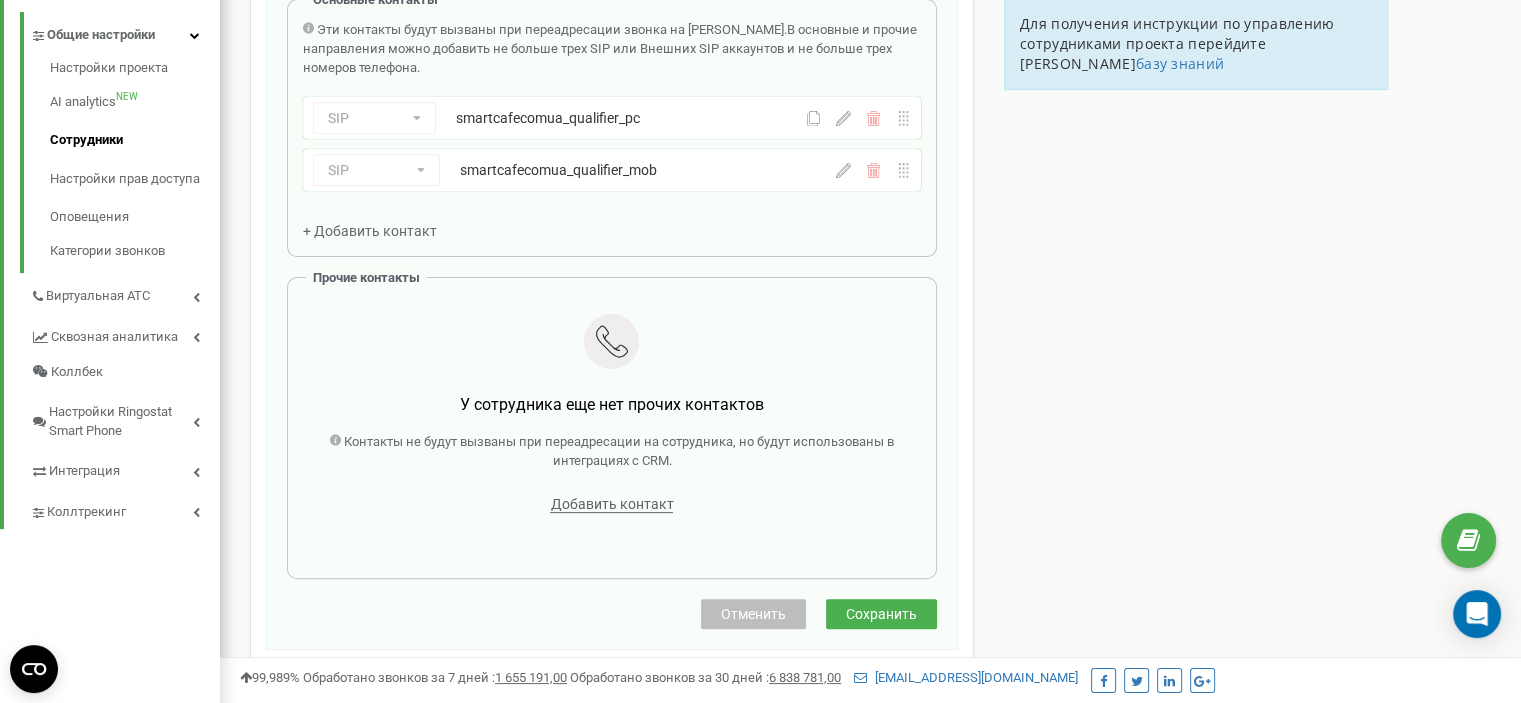 click 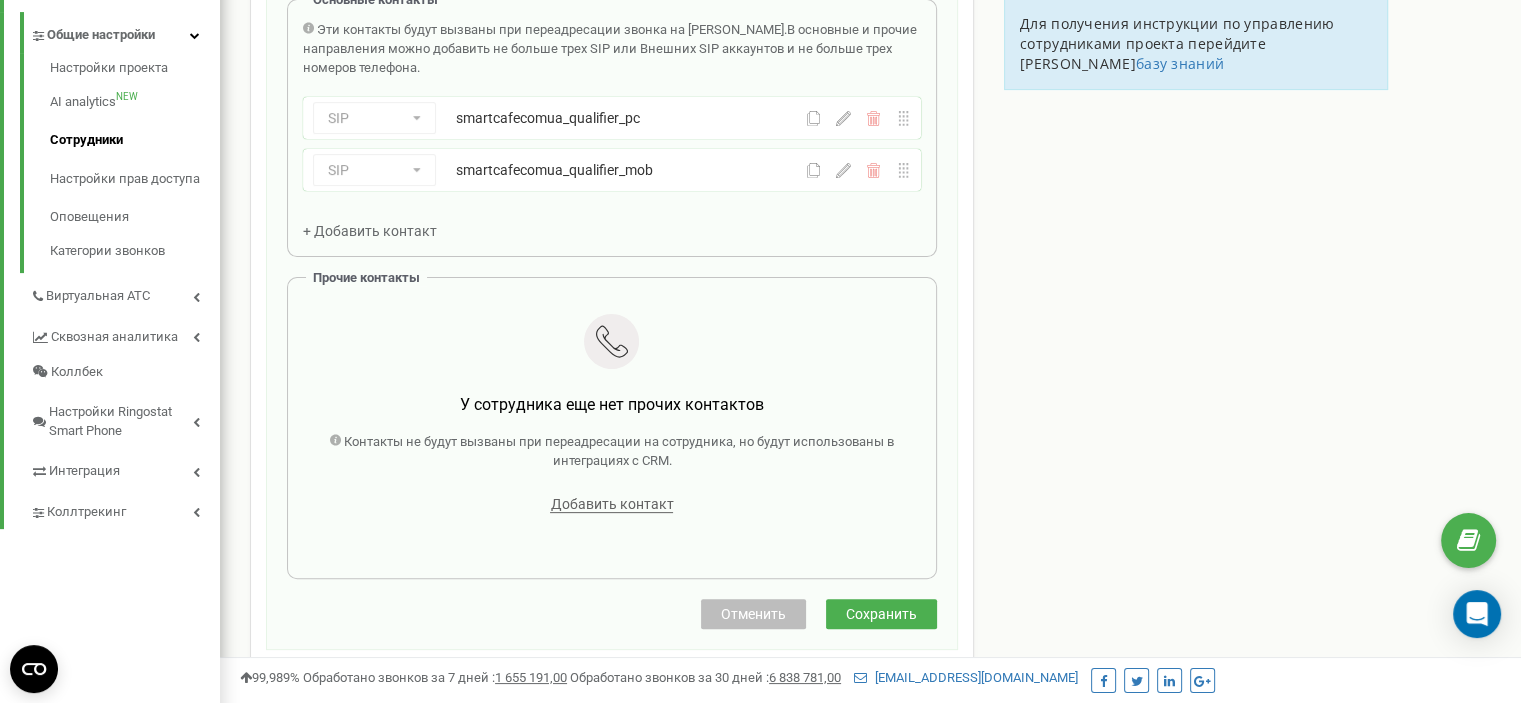 click 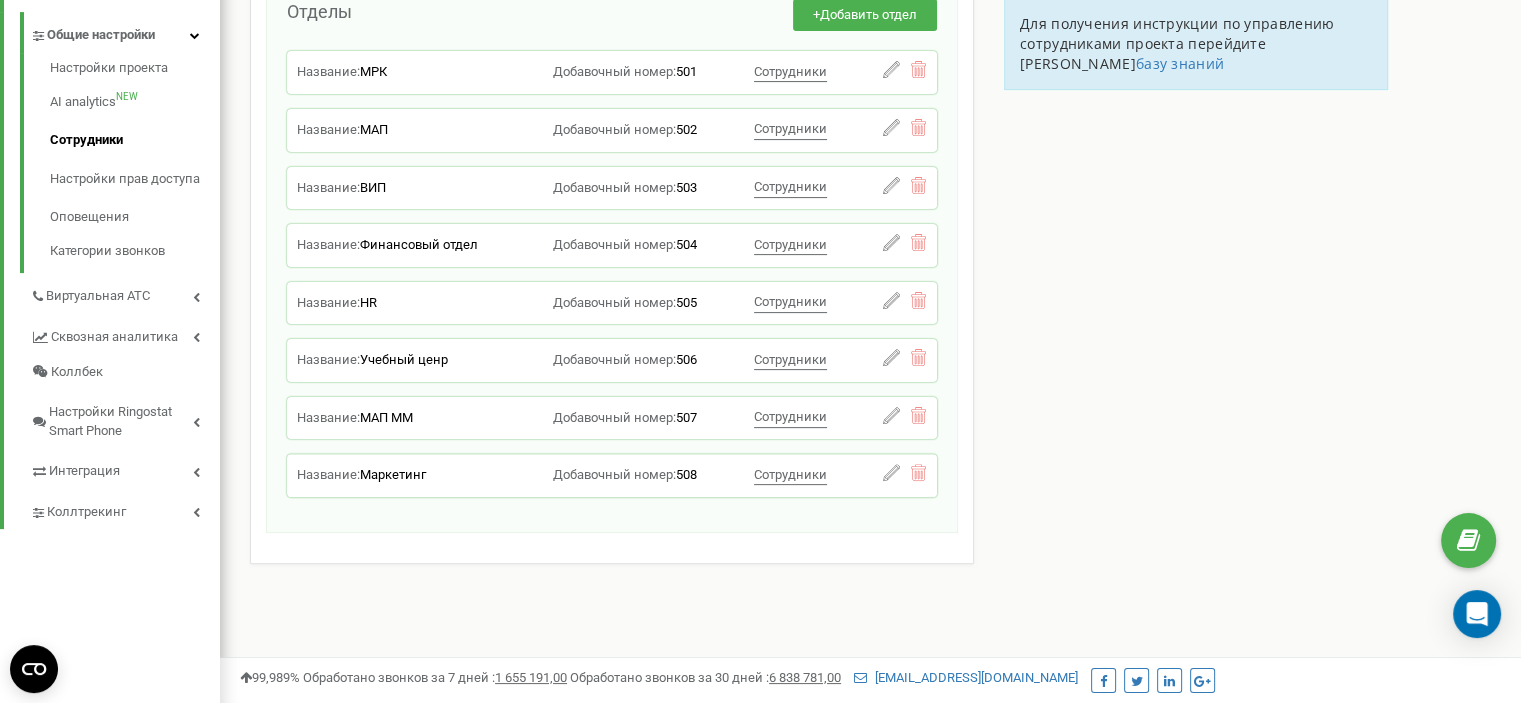 scroll, scrollTop: 496, scrollLeft: 0, axis: vertical 